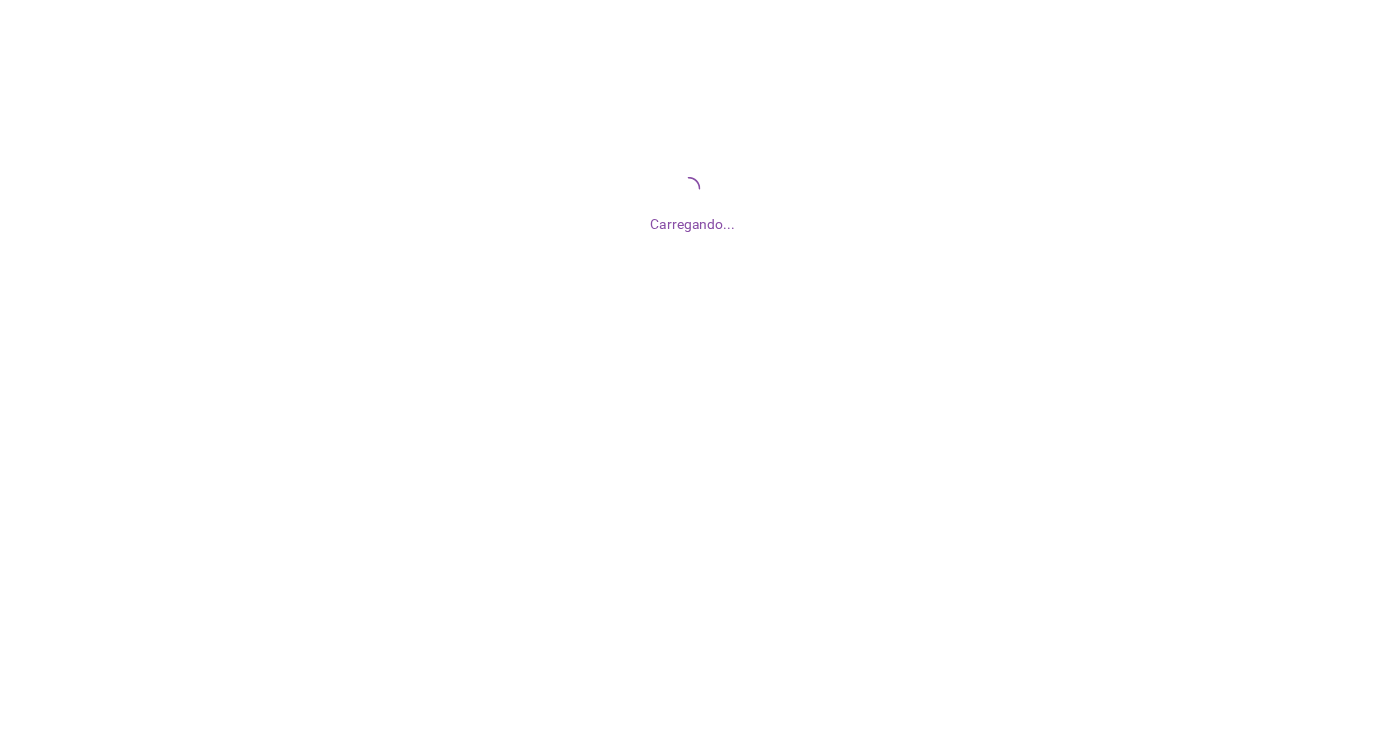 scroll, scrollTop: 0, scrollLeft: 0, axis: both 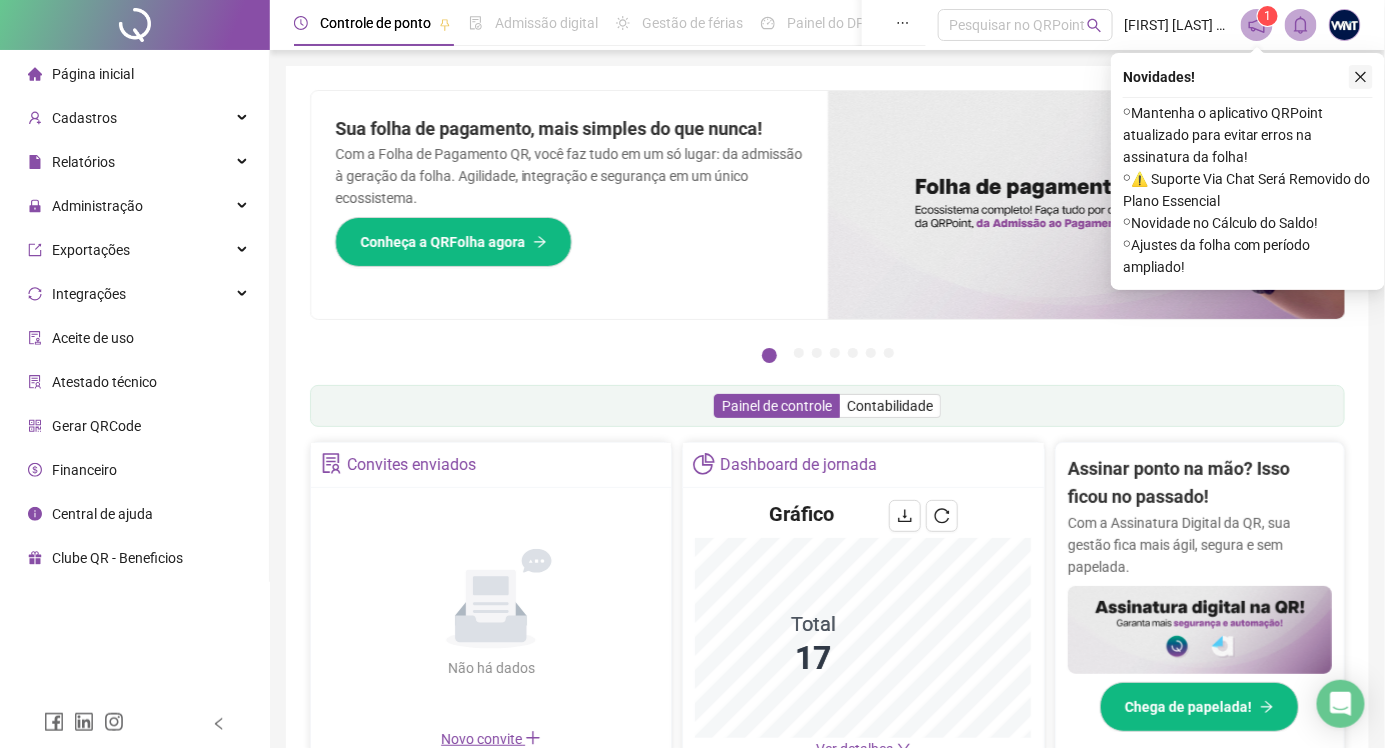 click 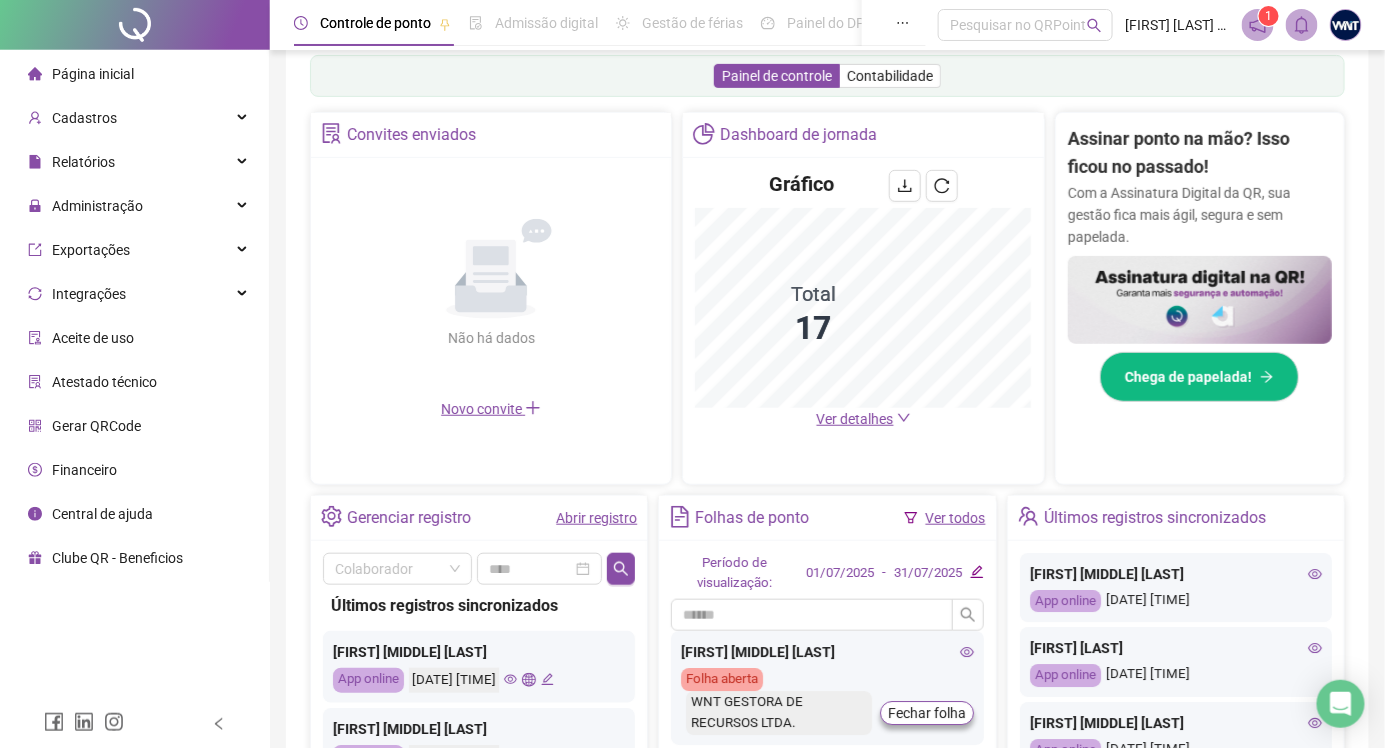 scroll, scrollTop: 333, scrollLeft: 0, axis: vertical 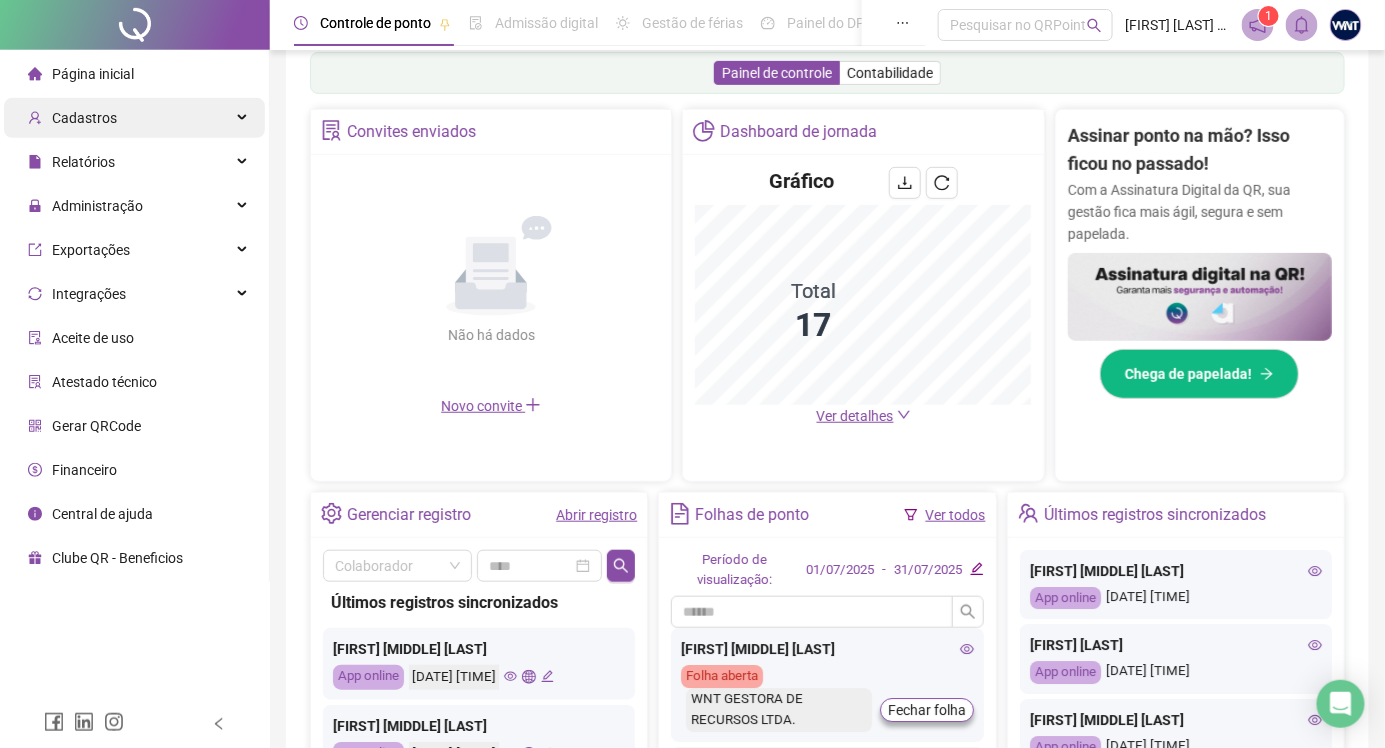 click on "Cadastros" at bounding box center (134, 118) 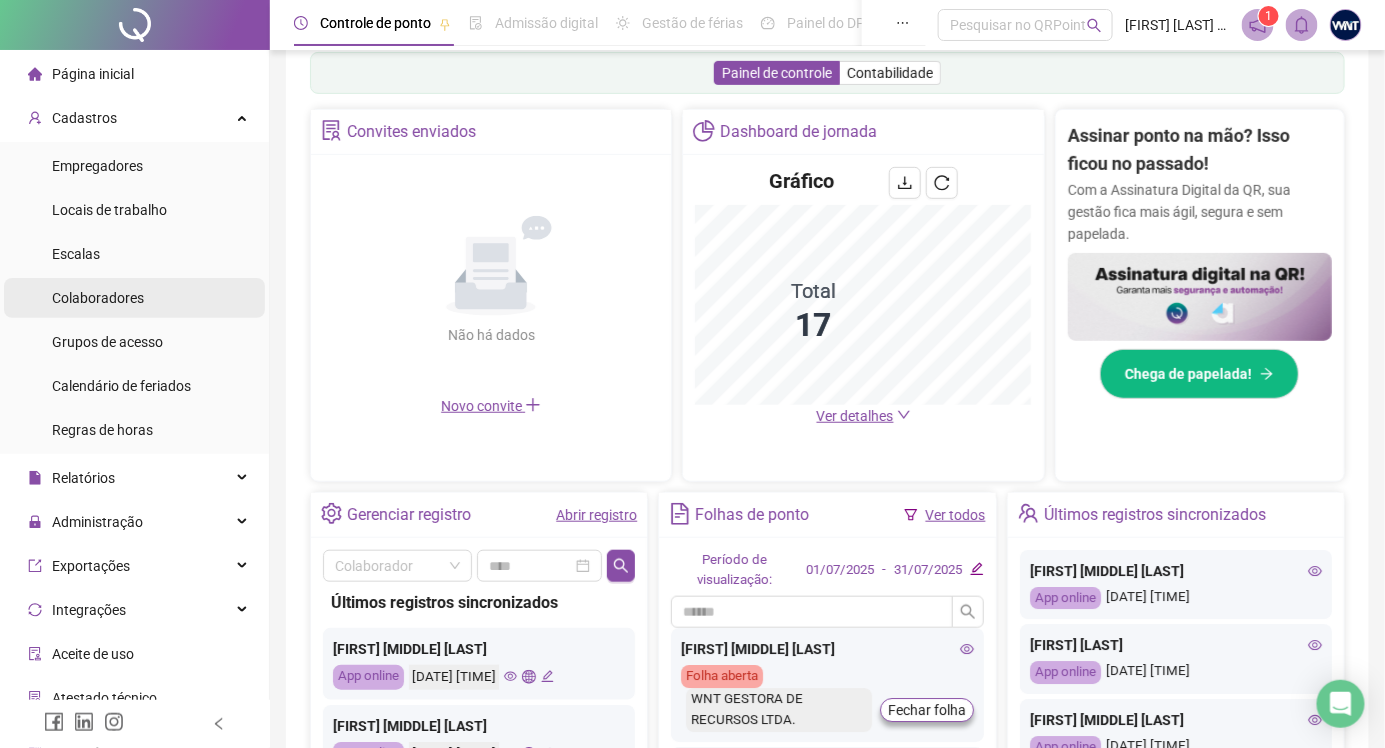 click on "Colaboradores" at bounding box center (98, 298) 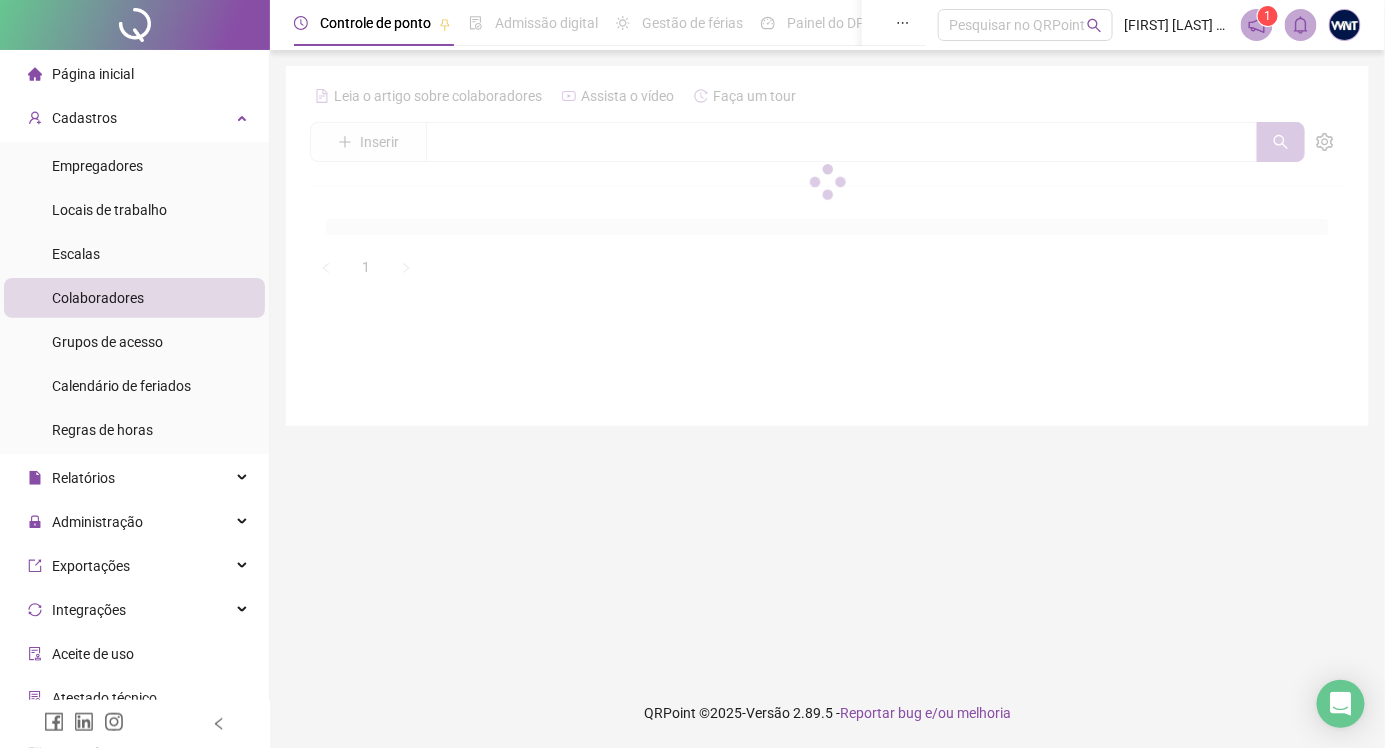 scroll, scrollTop: 0, scrollLeft: 0, axis: both 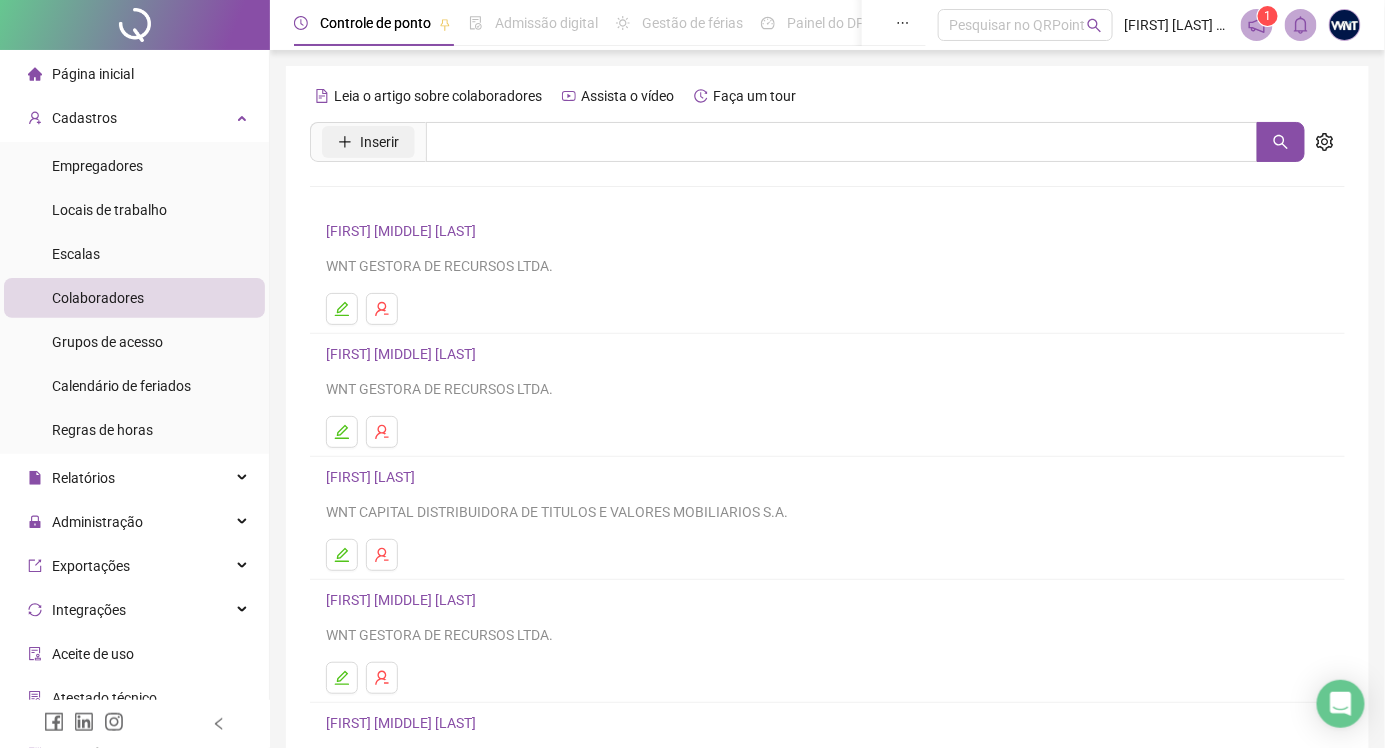 click on "Inserir" at bounding box center [379, 142] 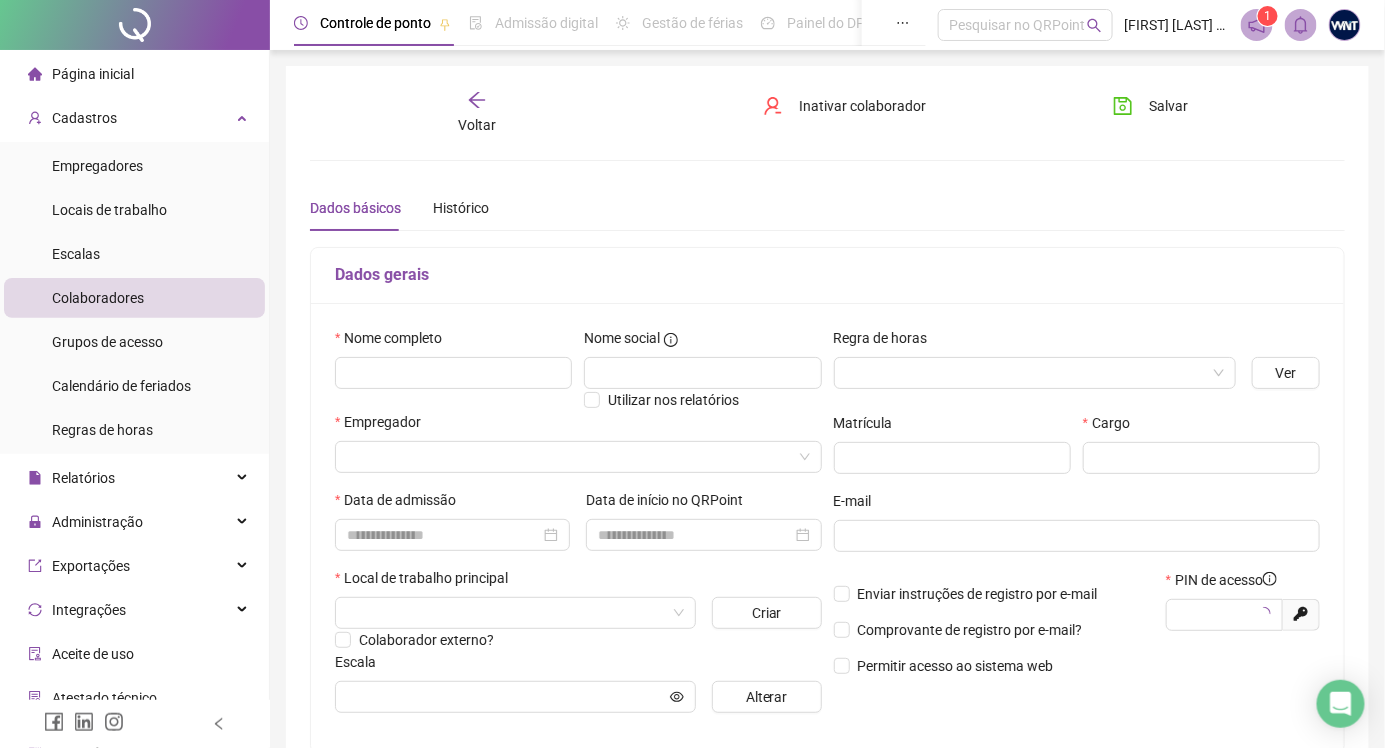type on "*****" 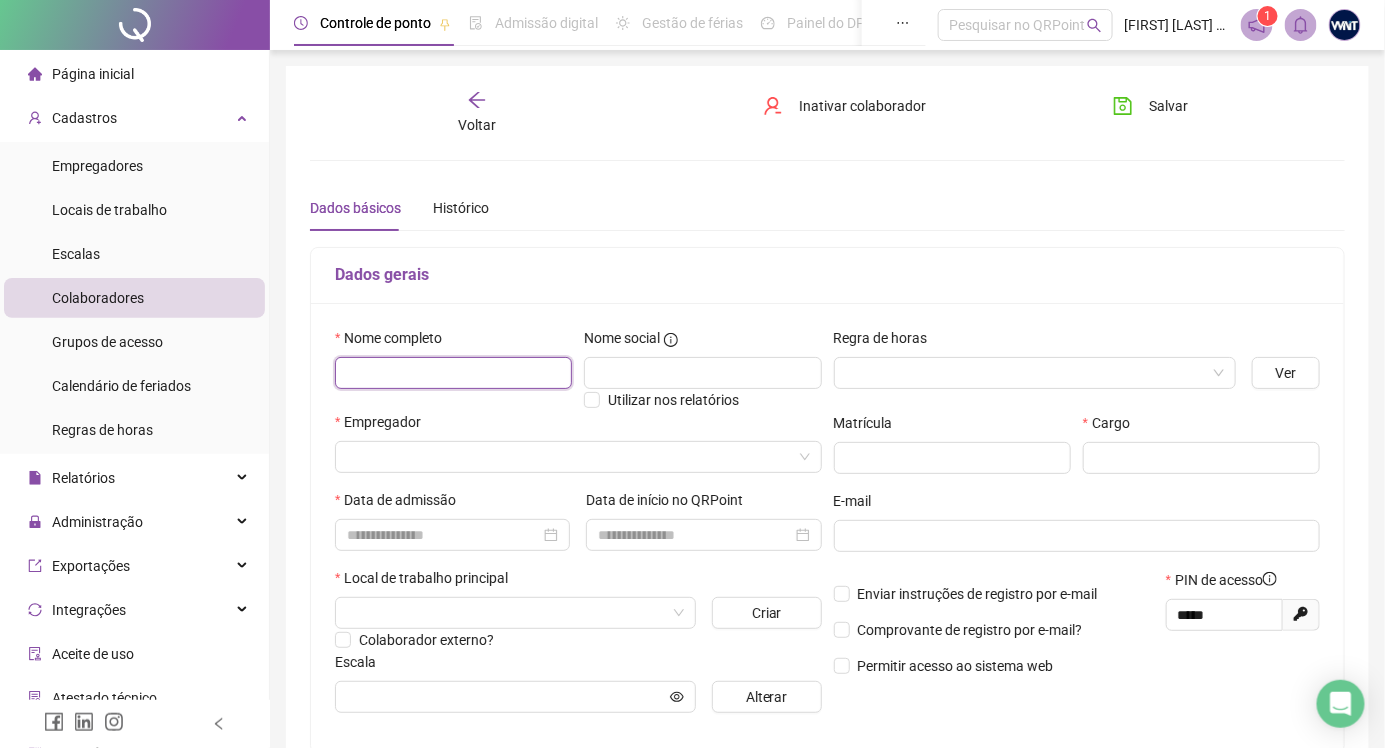 click at bounding box center (453, 373) 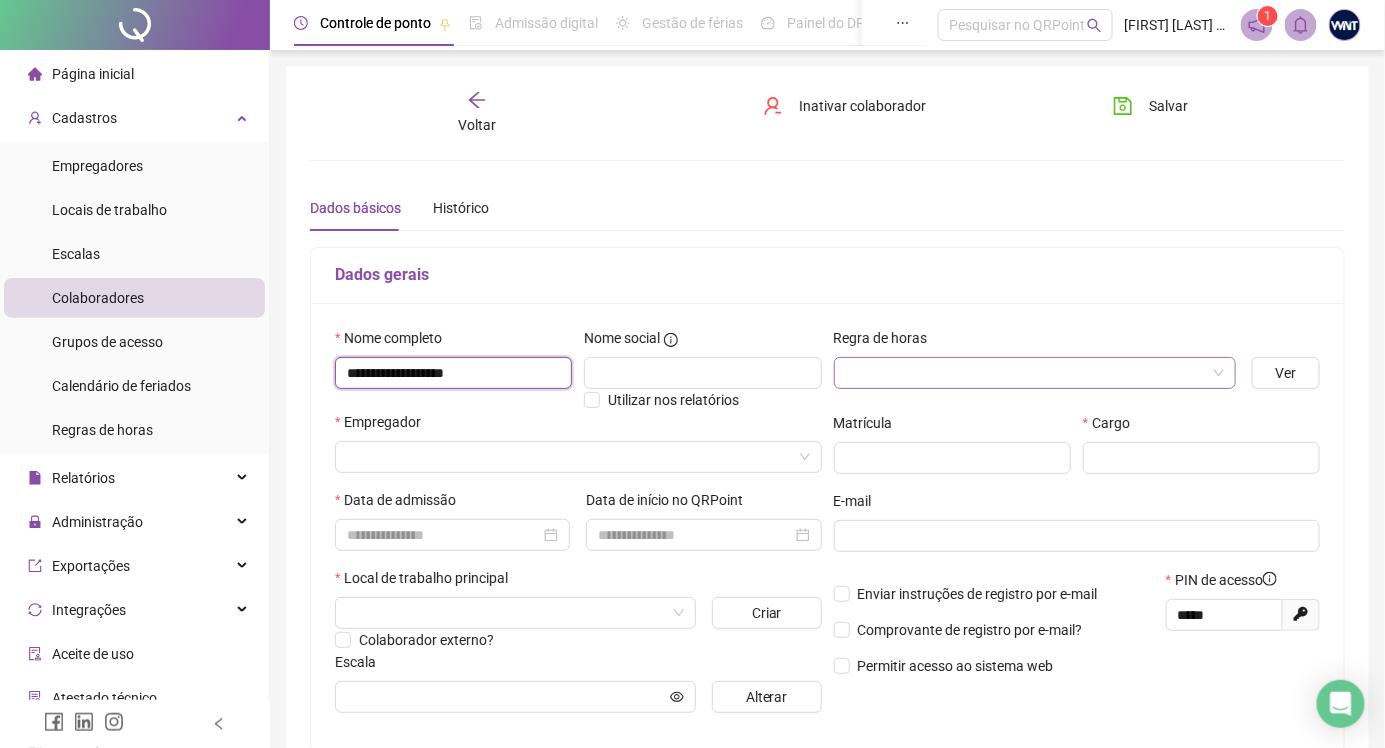 click at bounding box center [1035, 373] 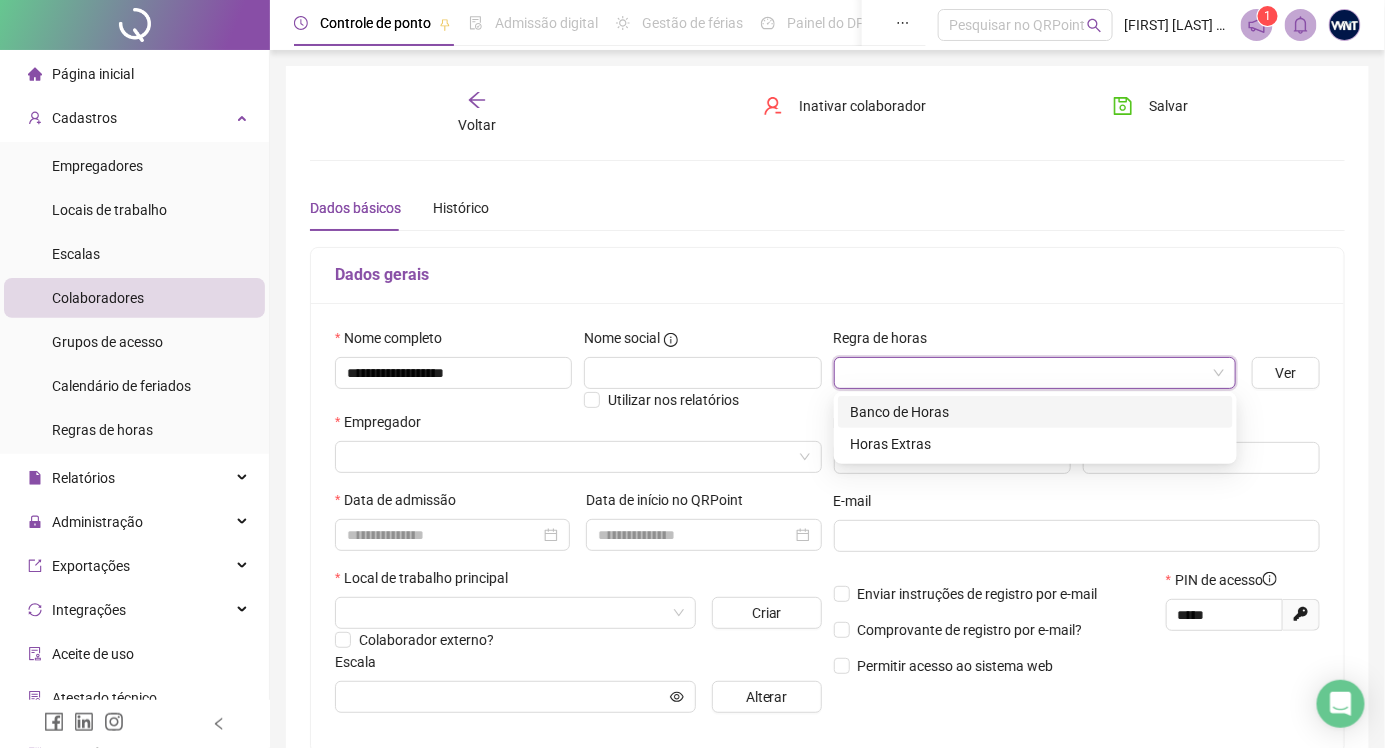 click on "Banco de Horas" at bounding box center (1035, 412) 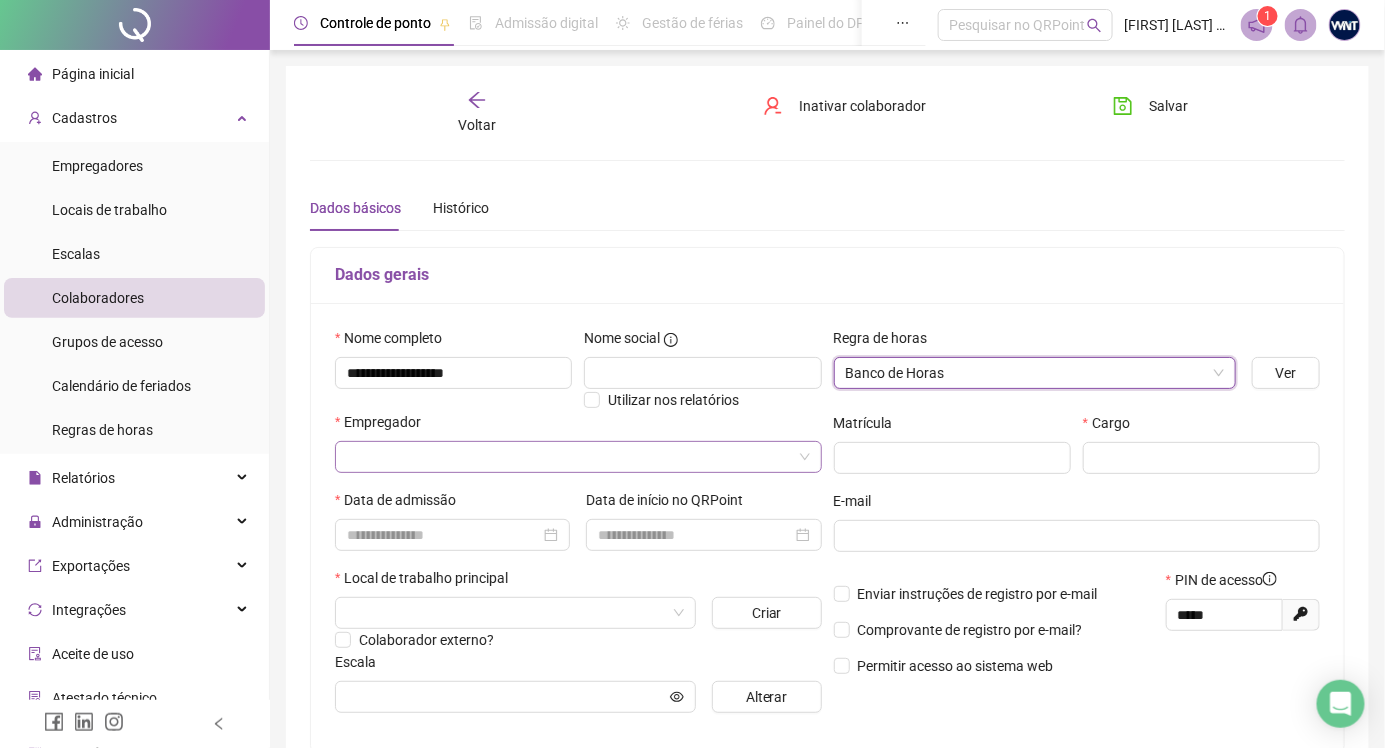 click at bounding box center (569, 457) 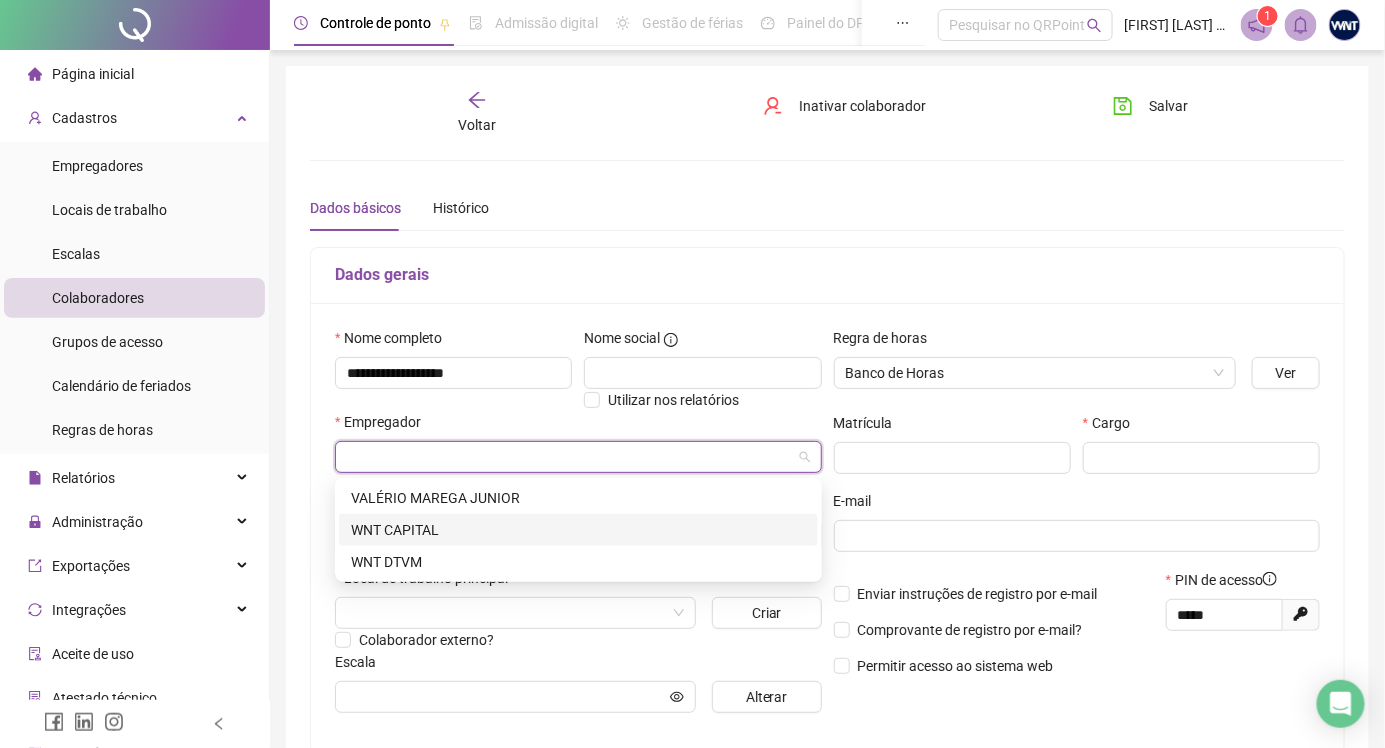 click on "WNT CAPITAL" at bounding box center [578, 530] 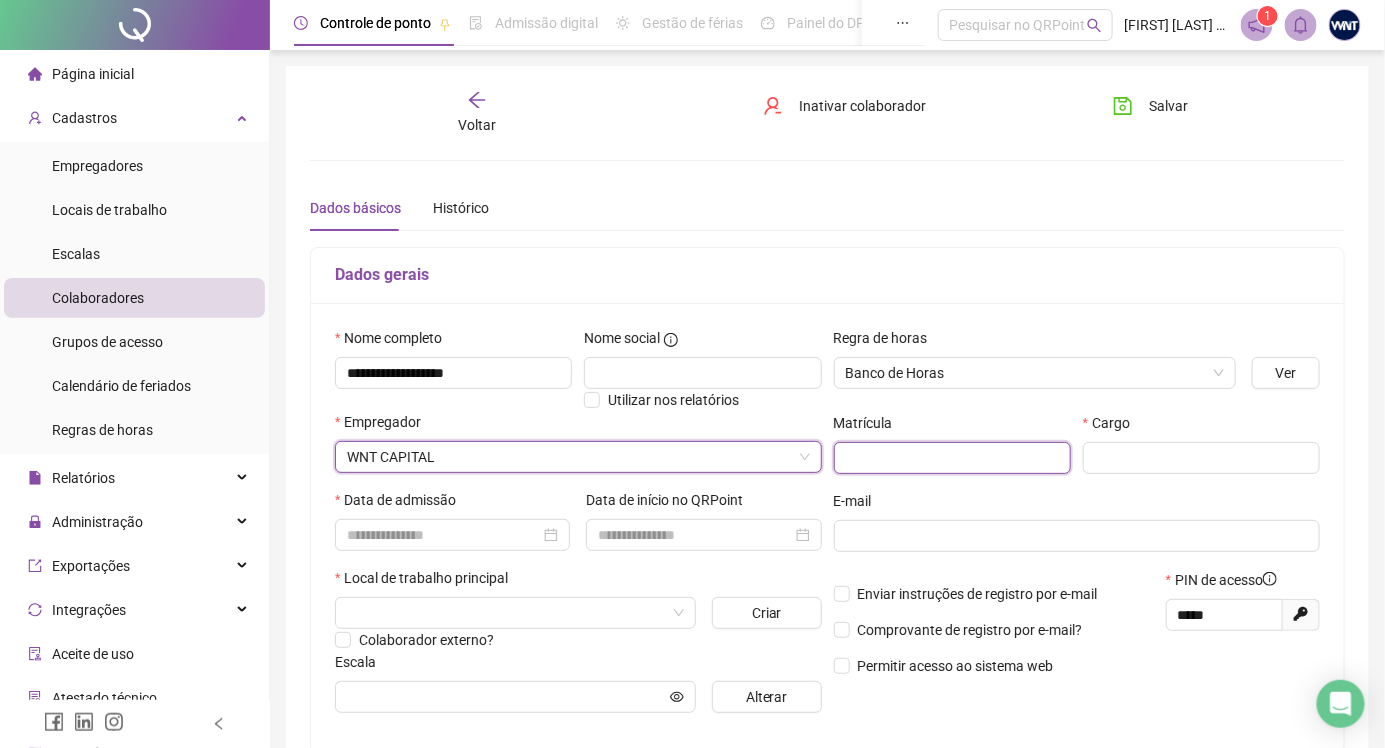 click at bounding box center (952, 458) 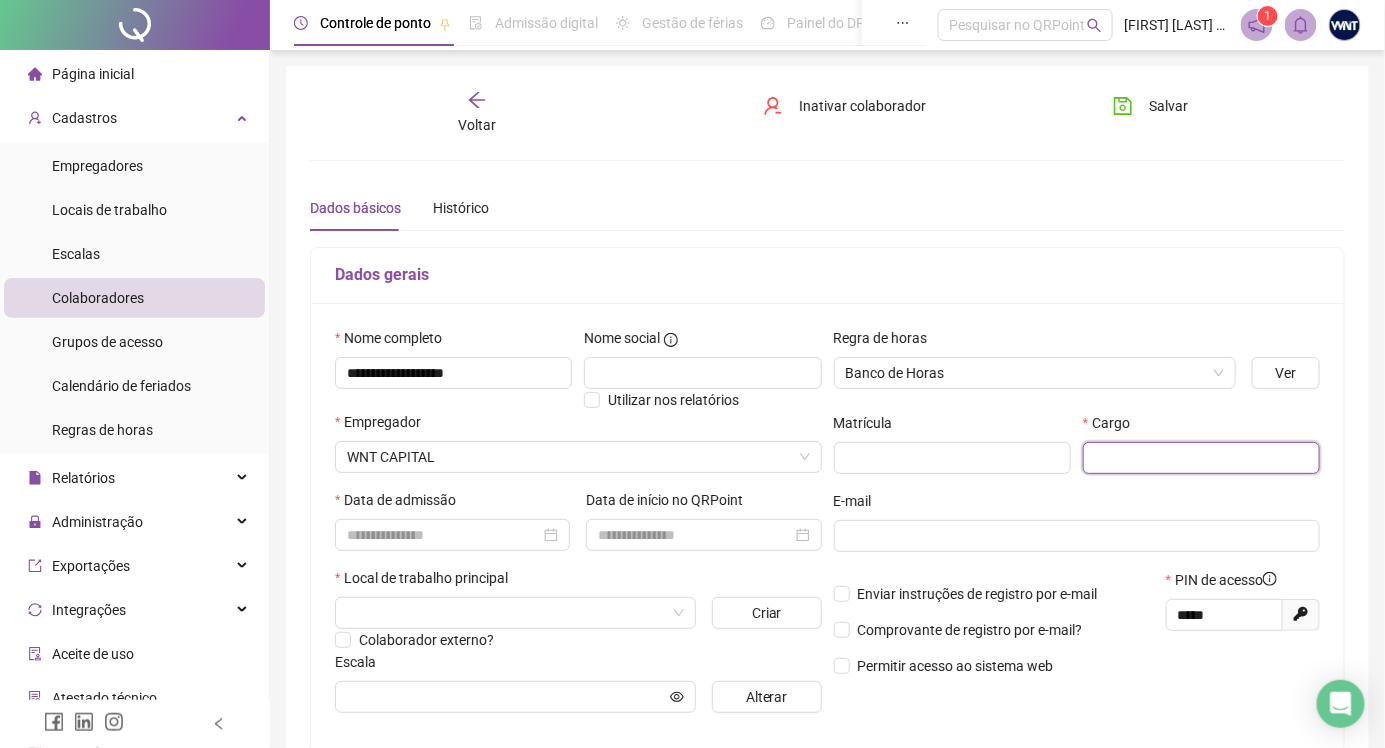 click at bounding box center (1201, 458) 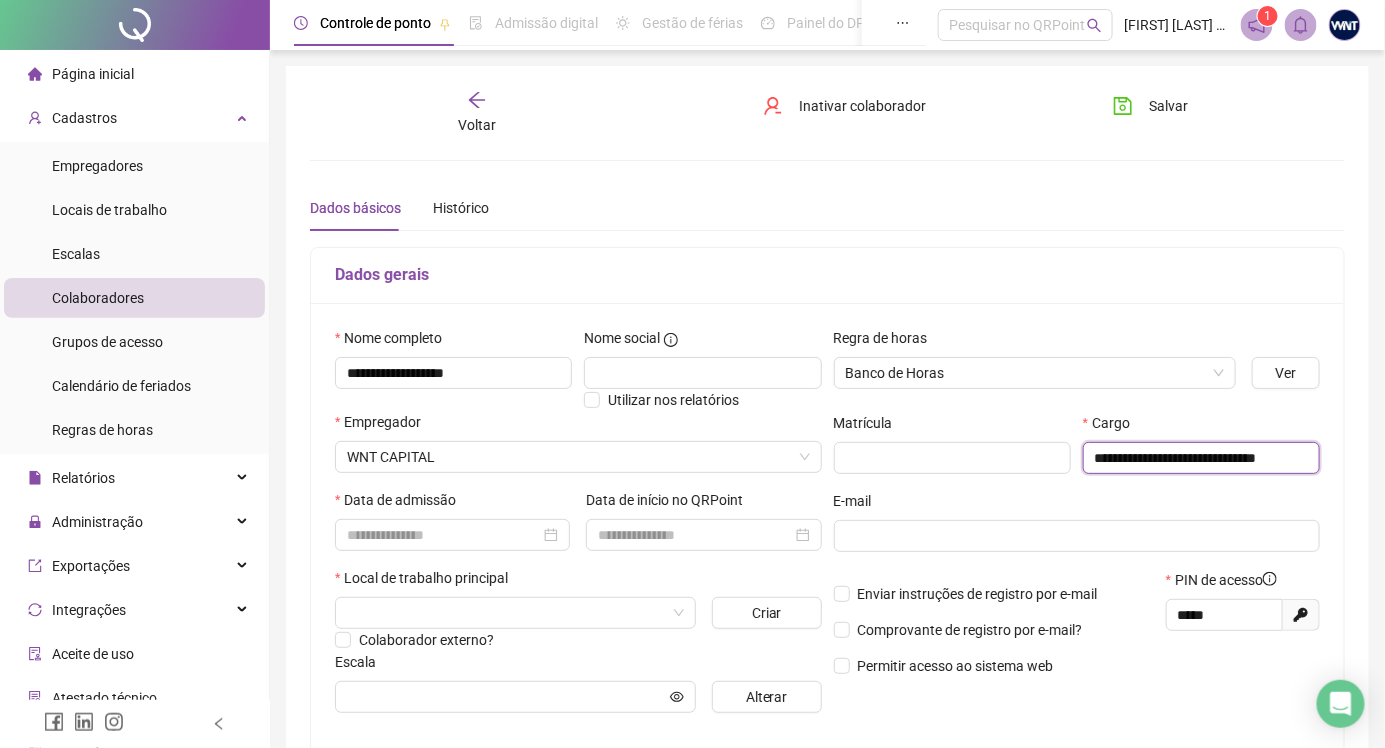 scroll, scrollTop: 0, scrollLeft: 21, axis: horizontal 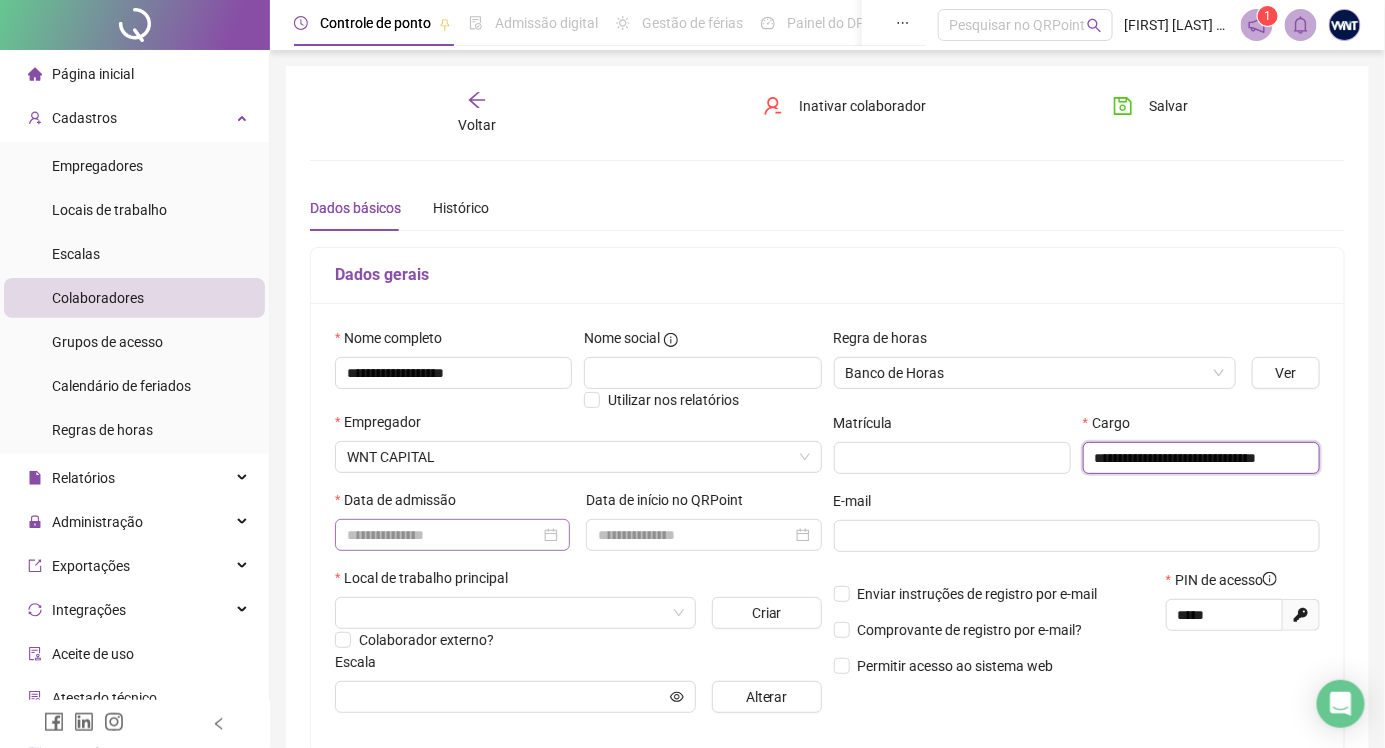 click at bounding box center (452, 535) 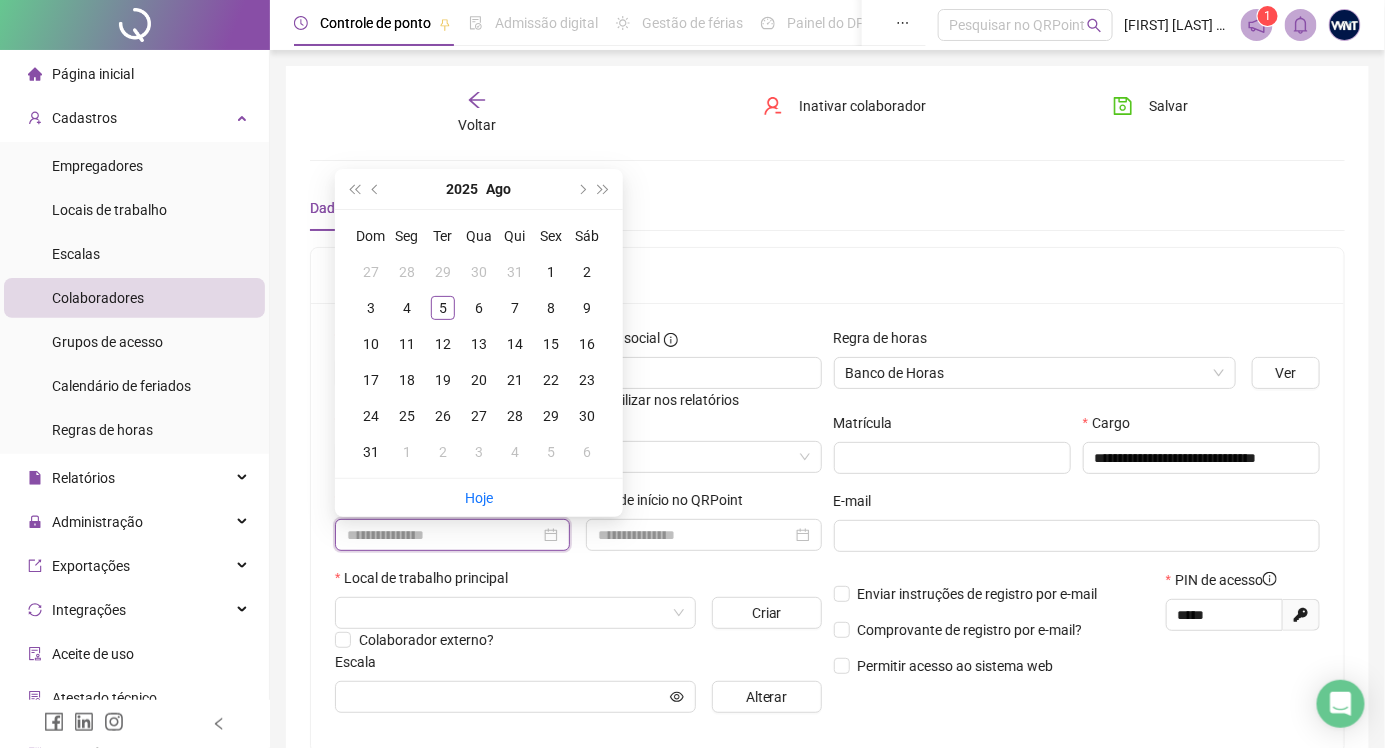 scroll, scrollTop: 0, scrollLeft: 0, axis: both 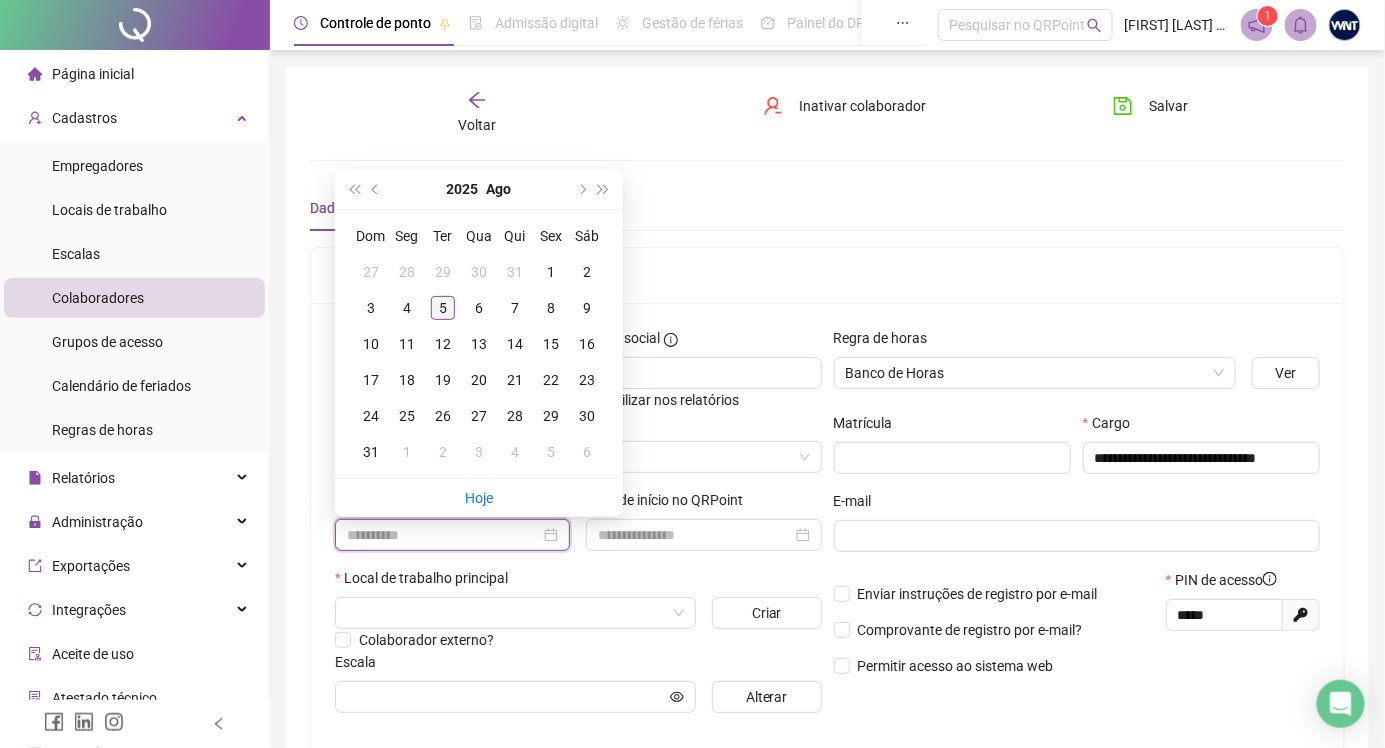 type on "**********" 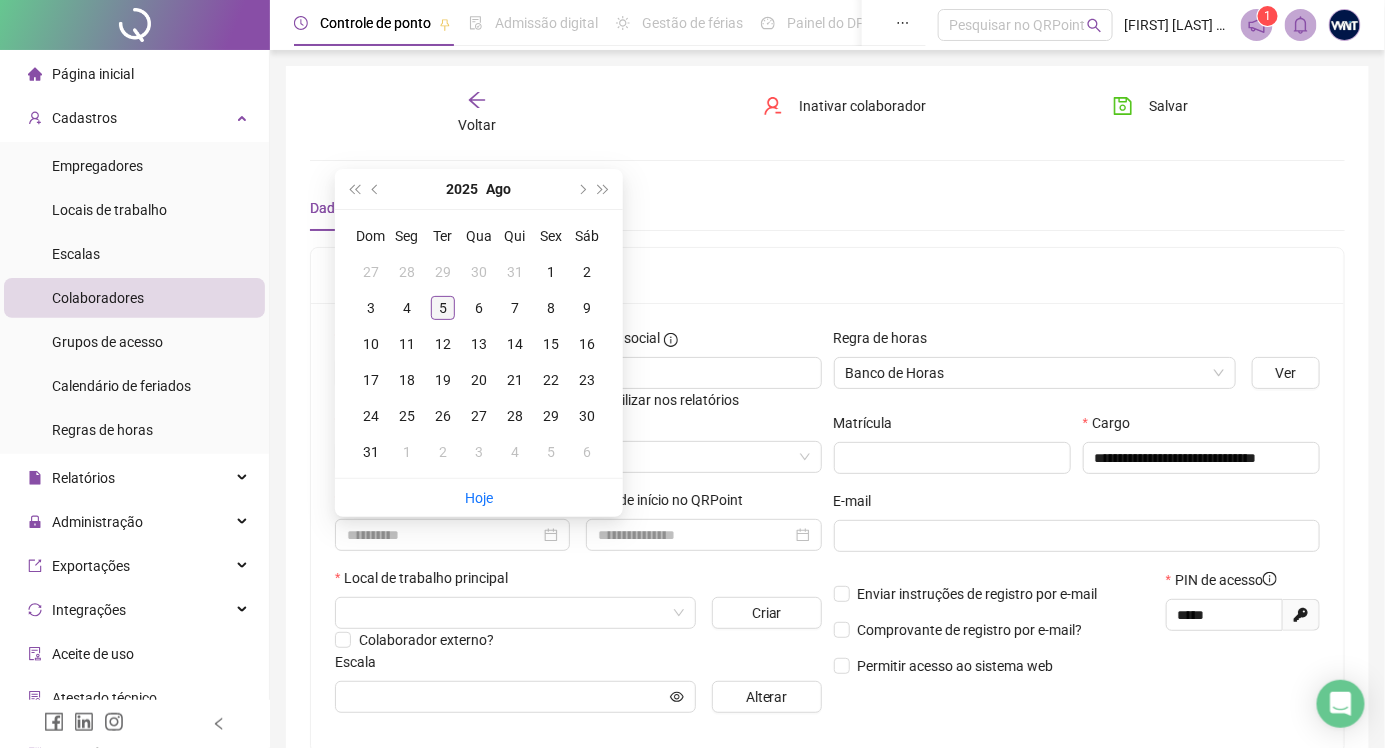 click on "5" at bounding box center (443, 308) 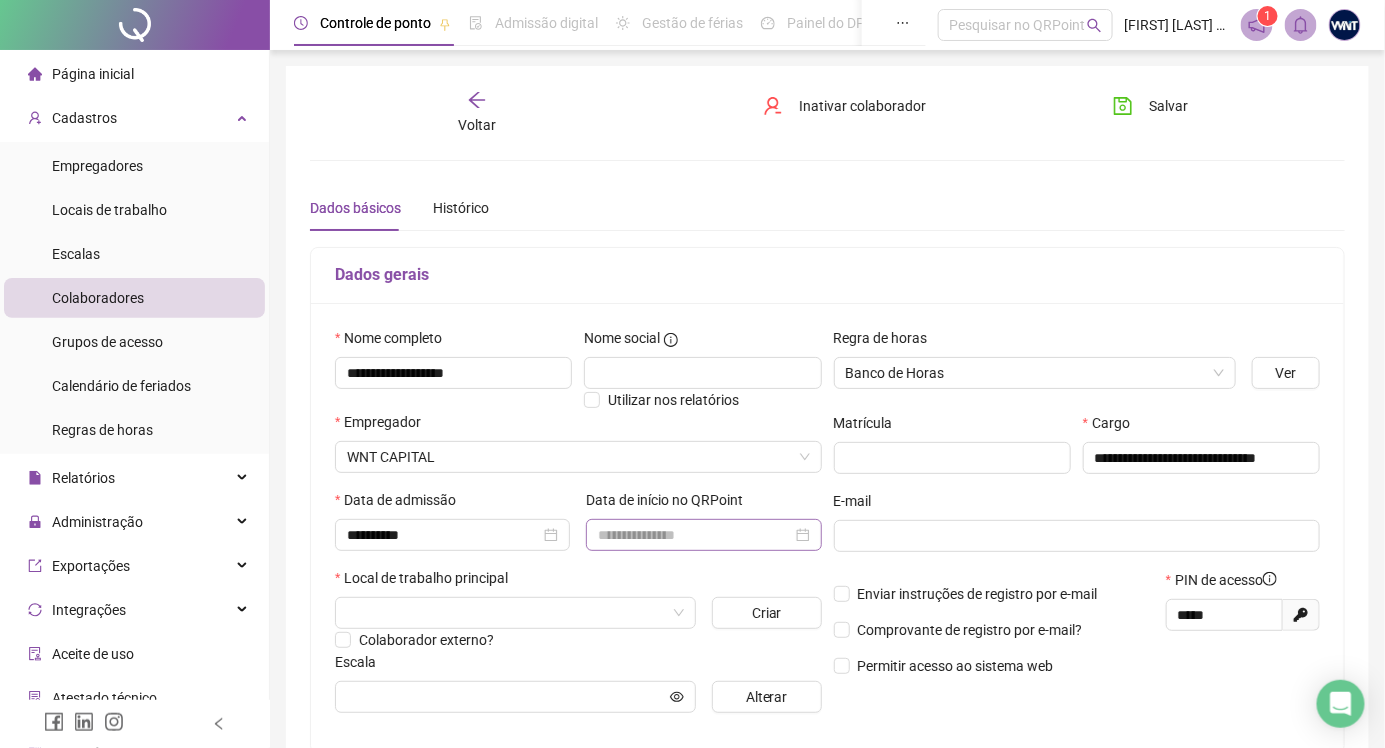 click at bounding box center [703, 535] 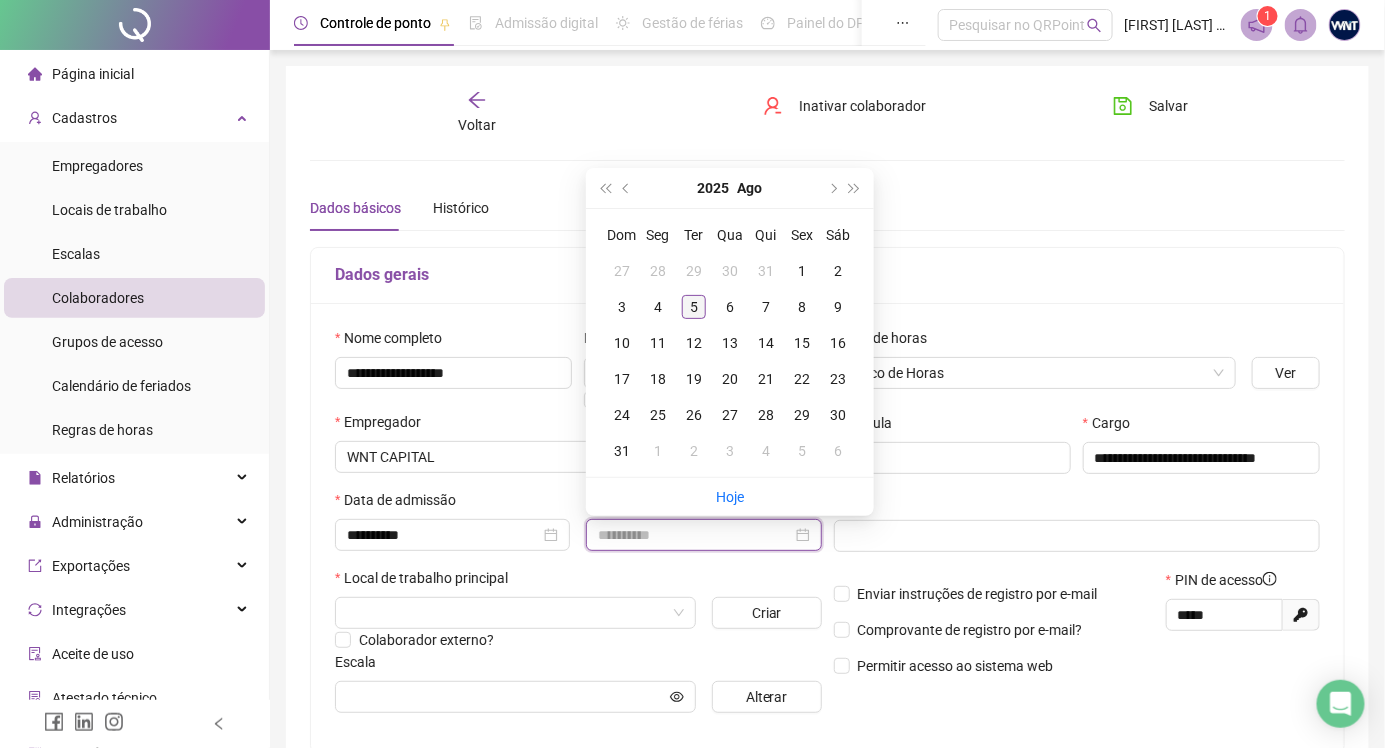 type on "**********" 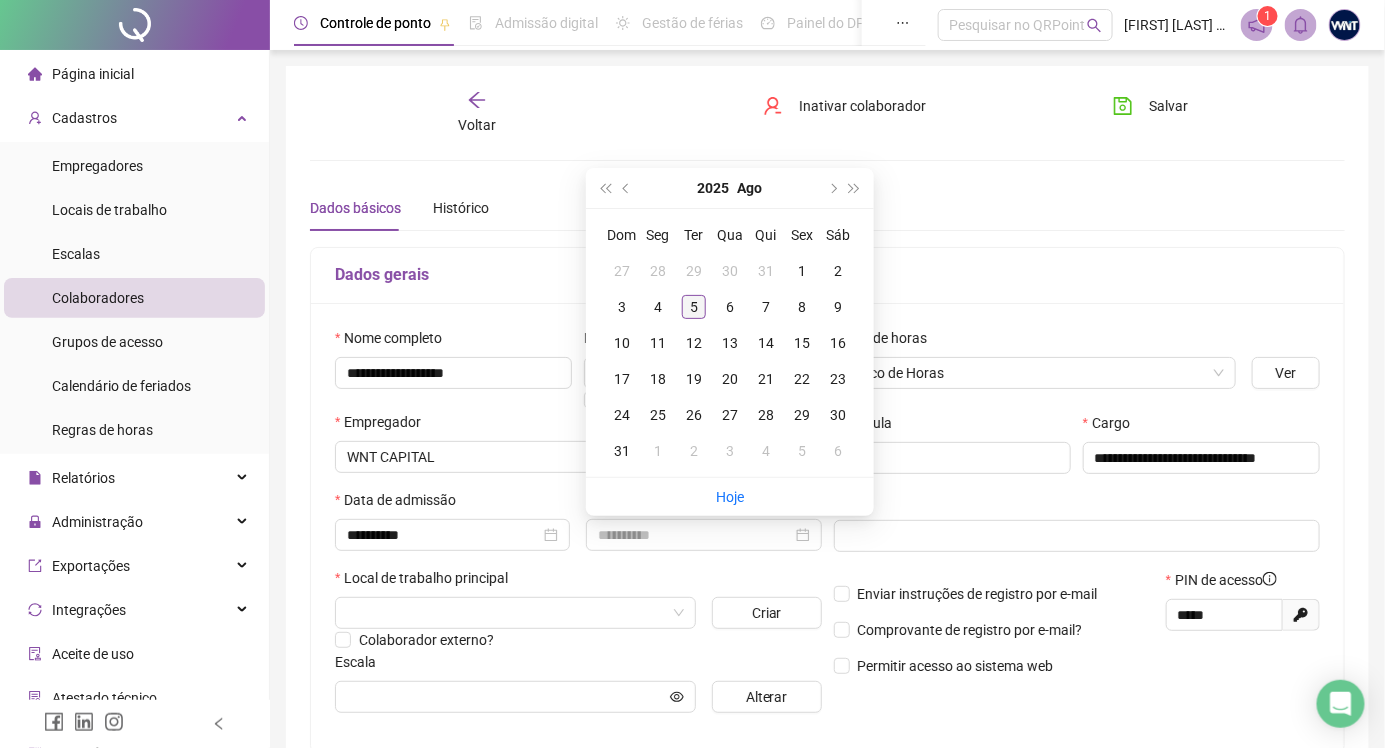 click on "5" at bounding box center (694, 307) 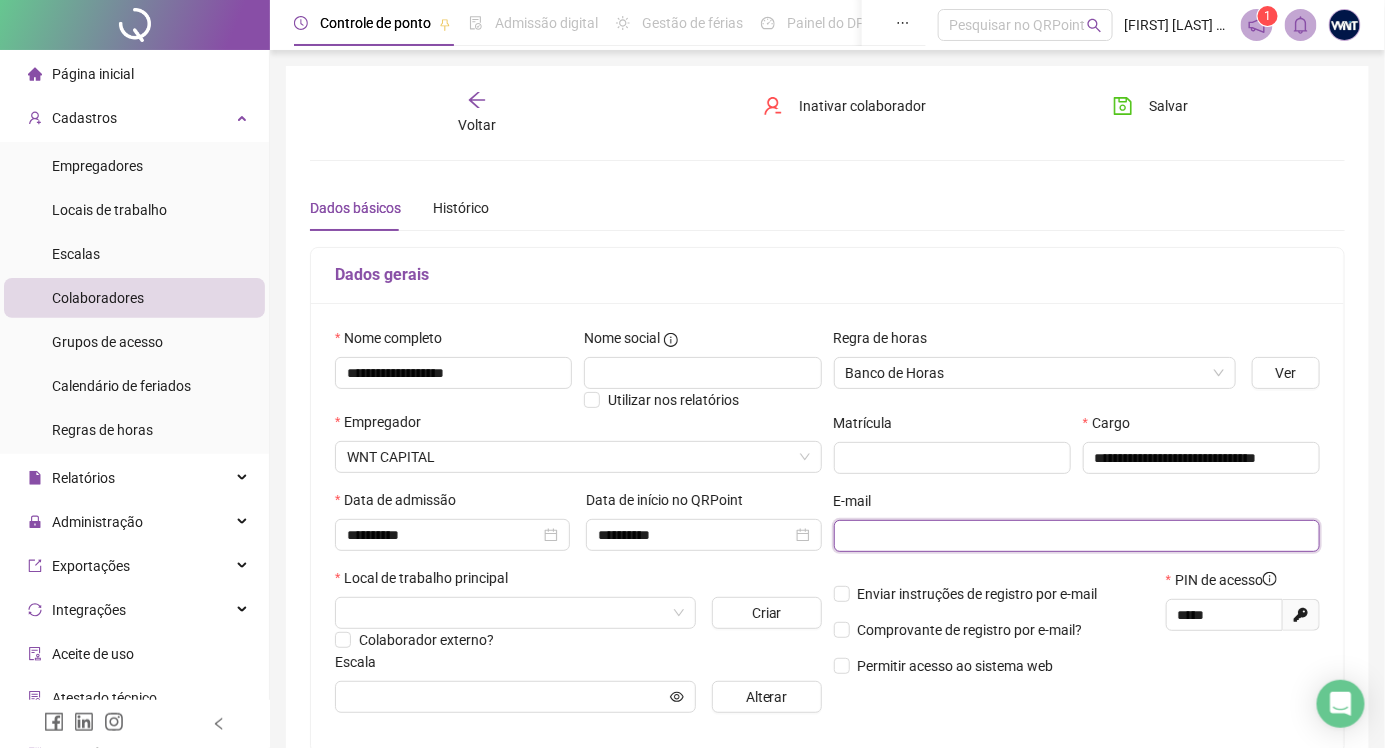 click at bounding box center [1075, 536] 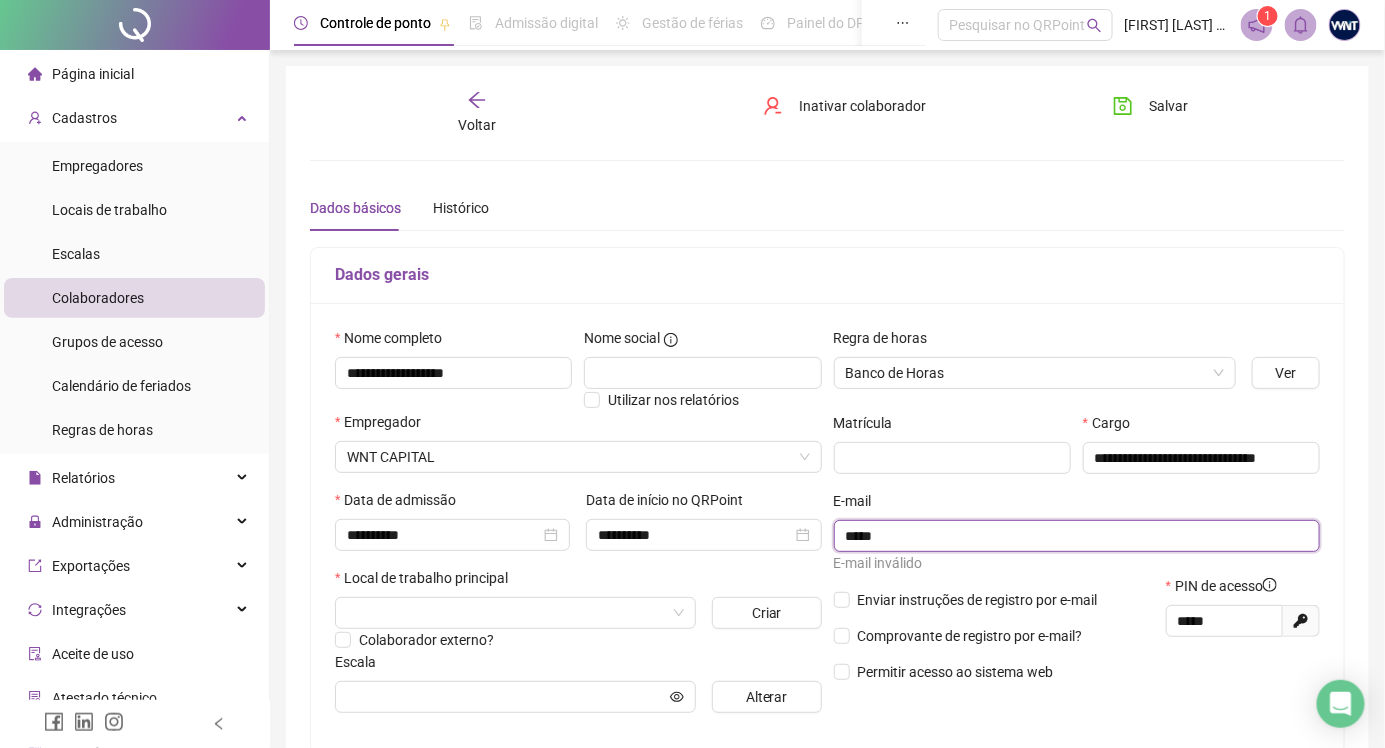 type on "**********" 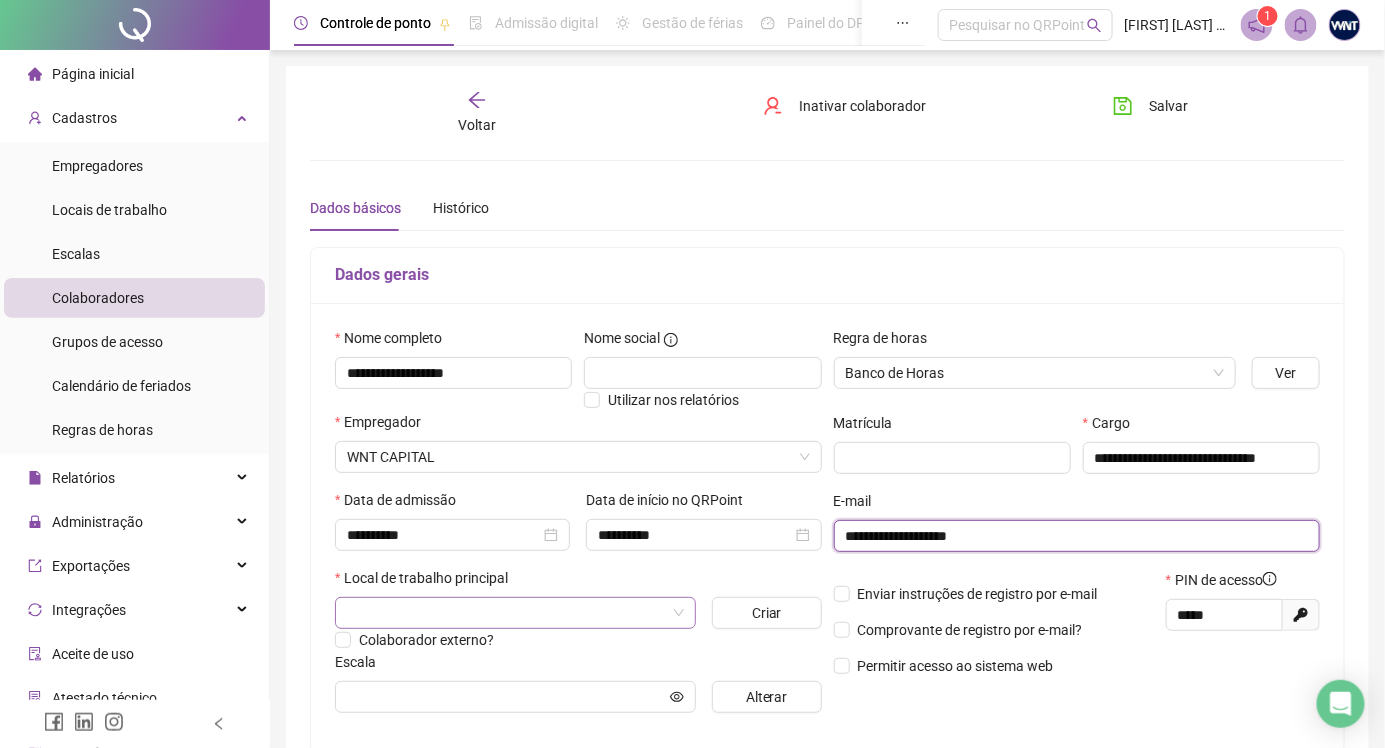 click at bounding box center [515, 613] 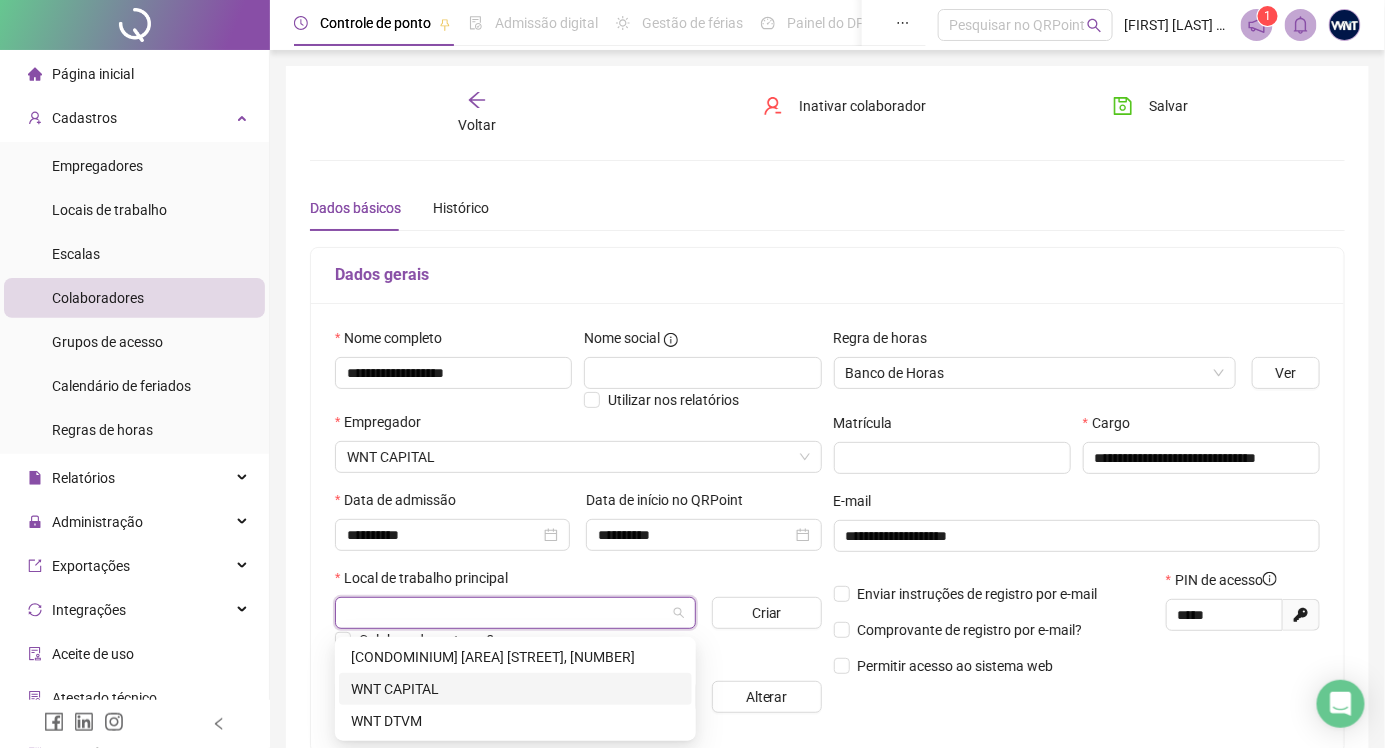 click on "WNT CAPITAL" at bounding box center [515, 689] 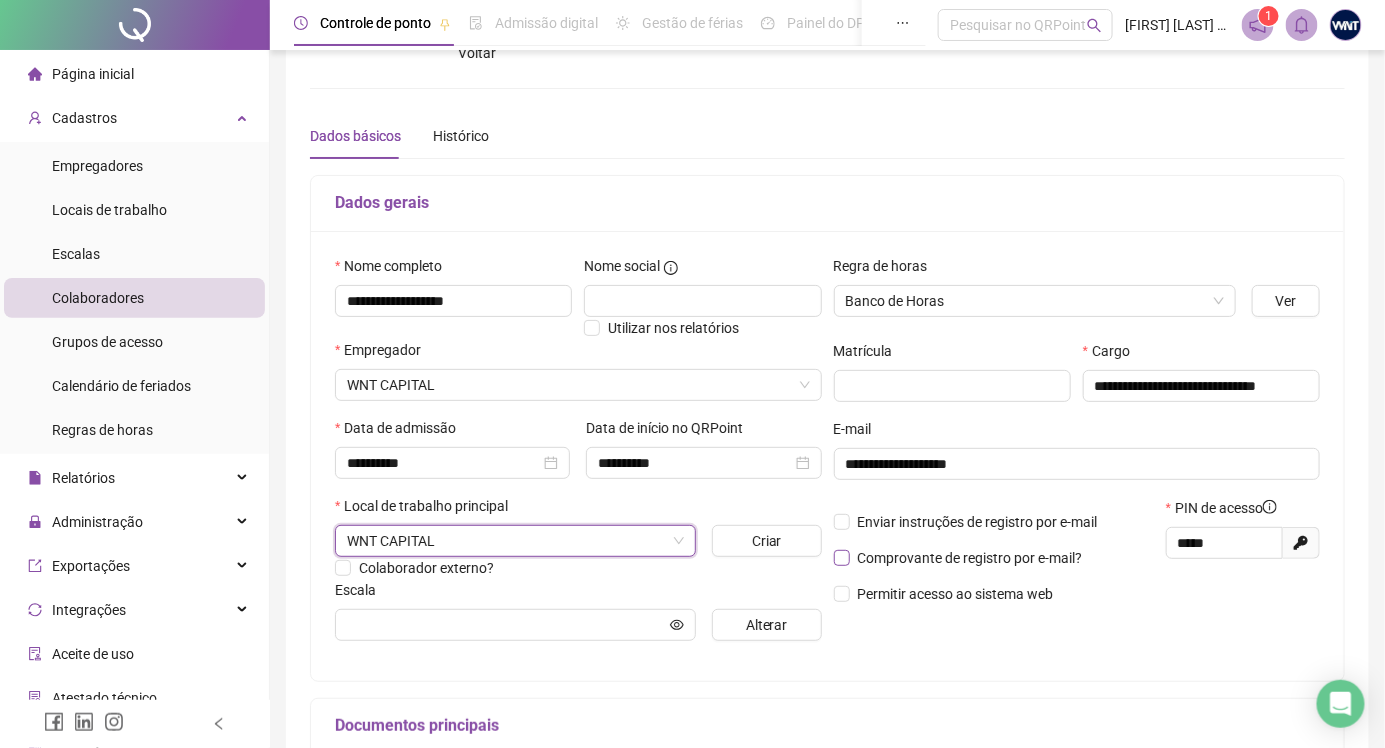 scroll, scrollTop: 111, scrollLeft: 0, axis: vertical 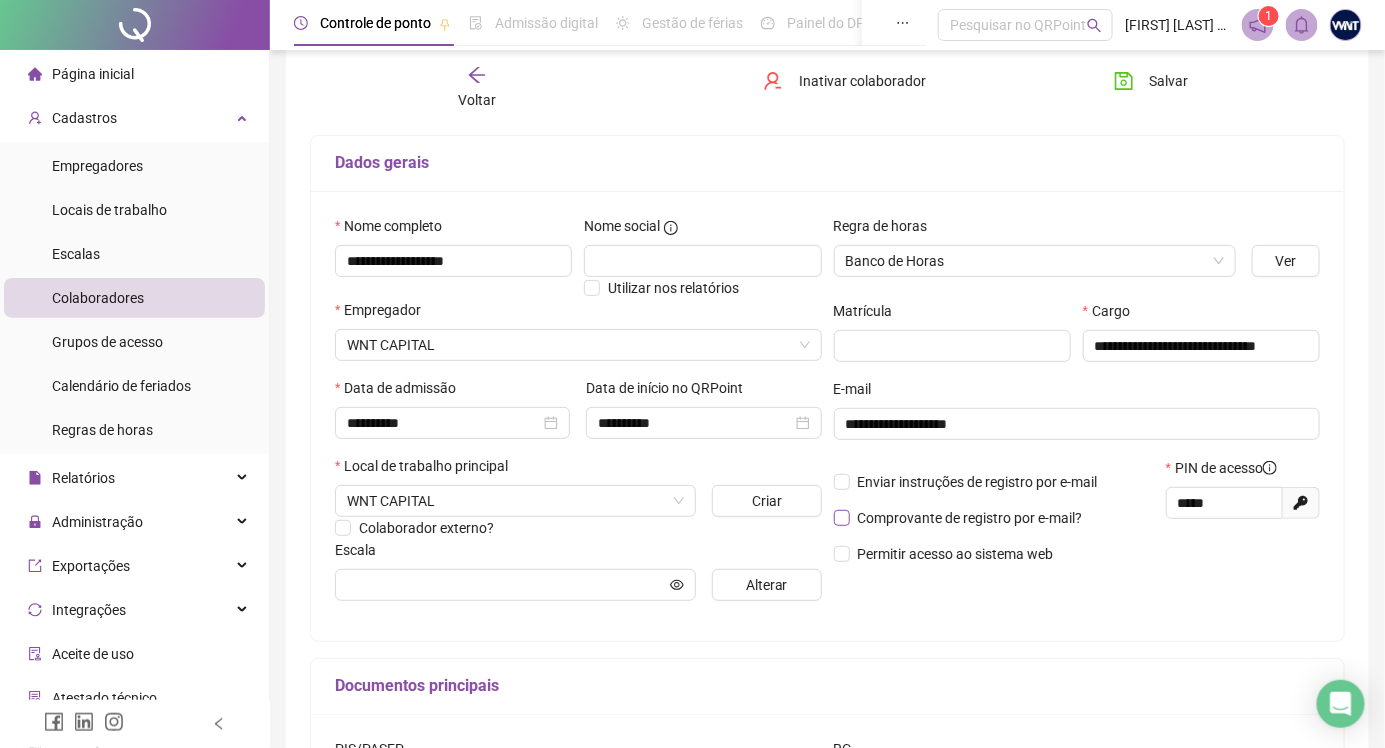 click on "Comprovante de registro por e-mail?" at bounding box center (970, 518) 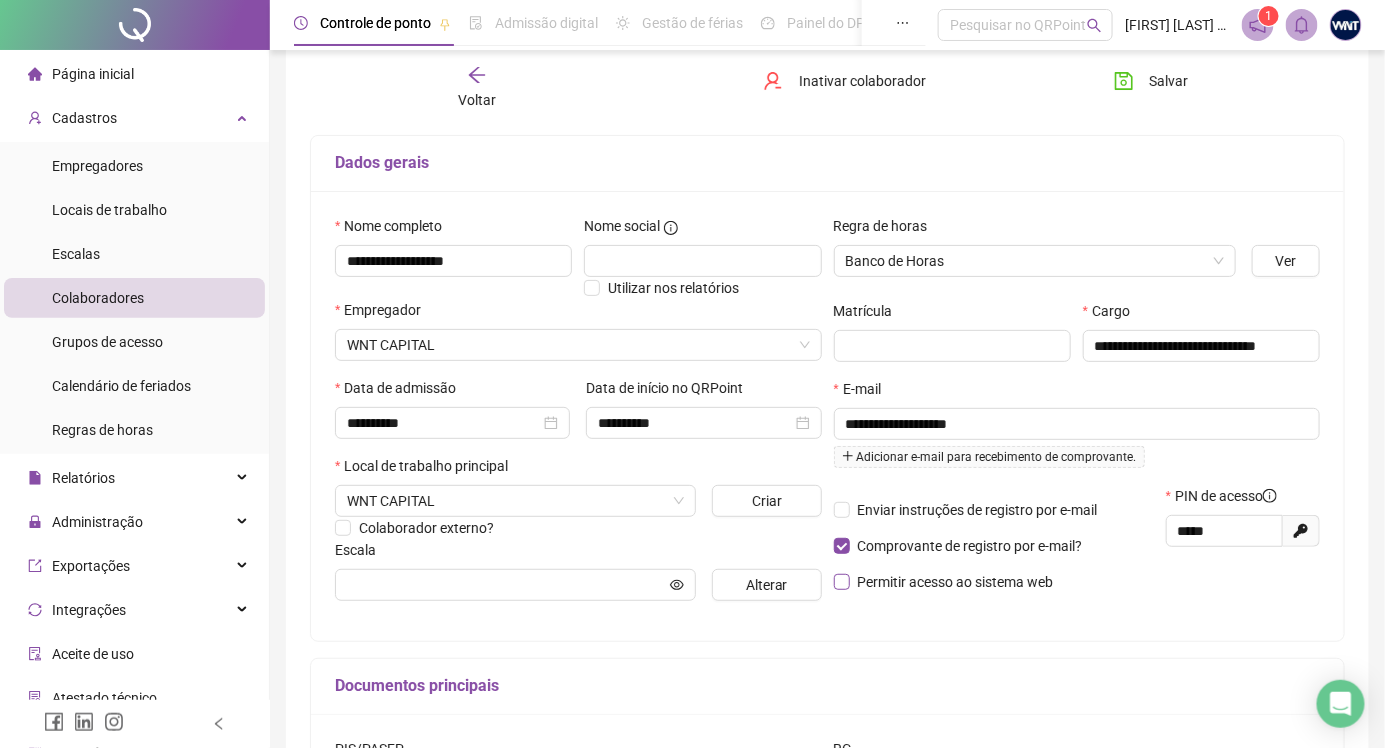 click on "Permitir acesso ao sistema web" at bounding box center [956, 582] 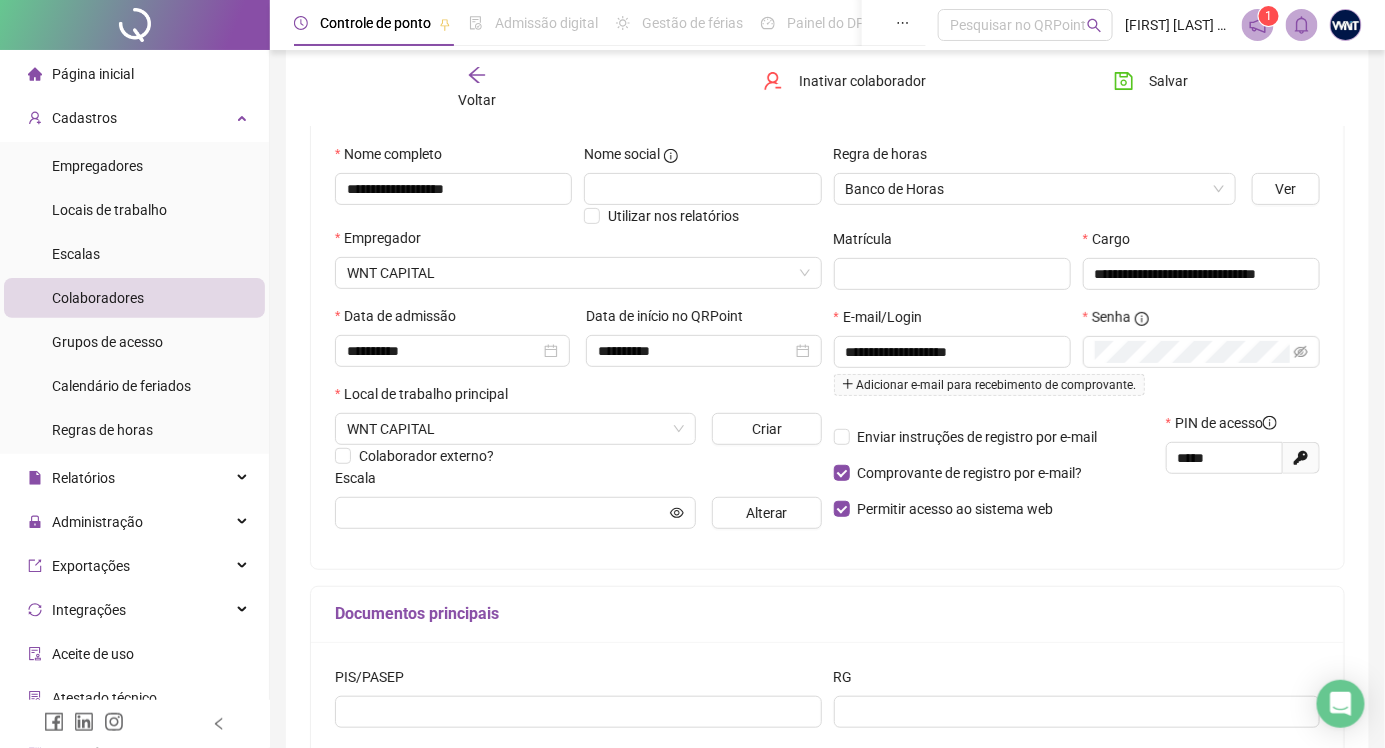 scroll, scrollTop: 222, scrollLeft: 0, axis: vertical 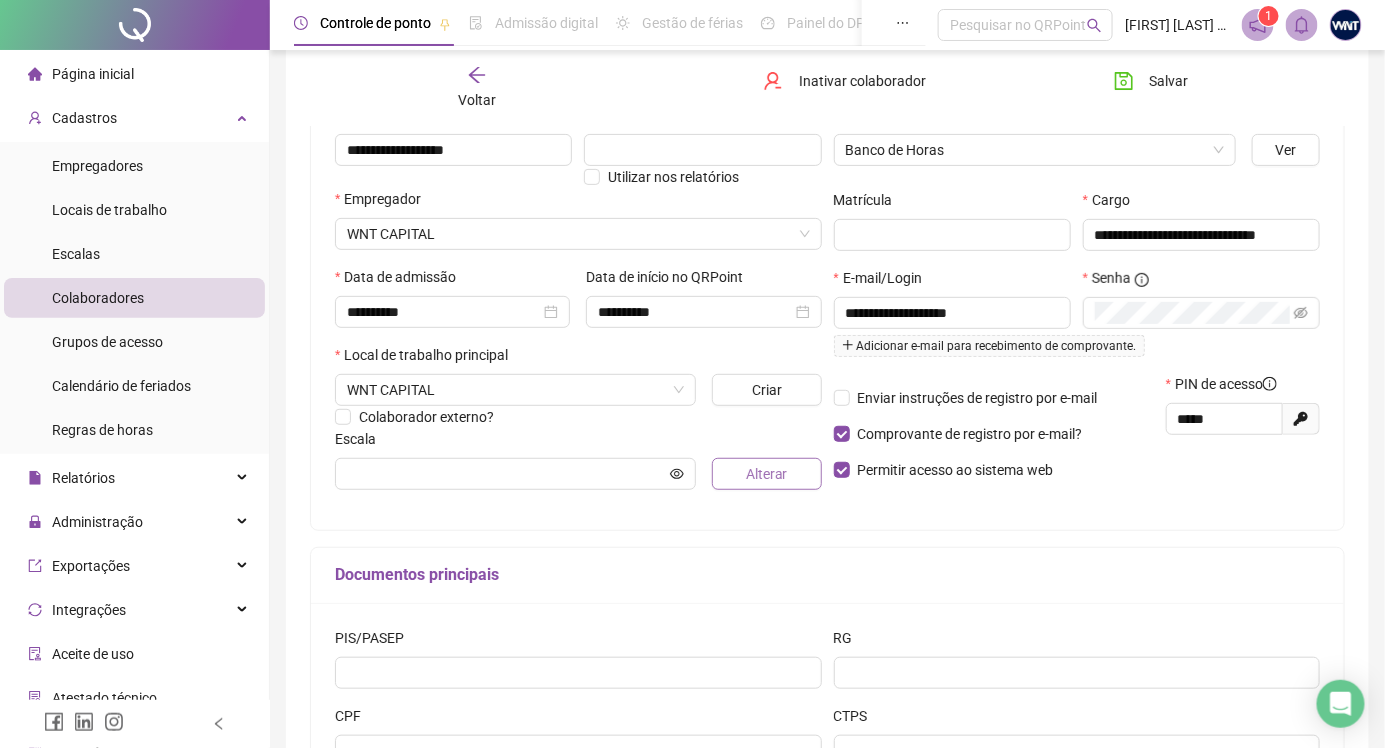 click on "Alterar" at bounding box center [767, 474] 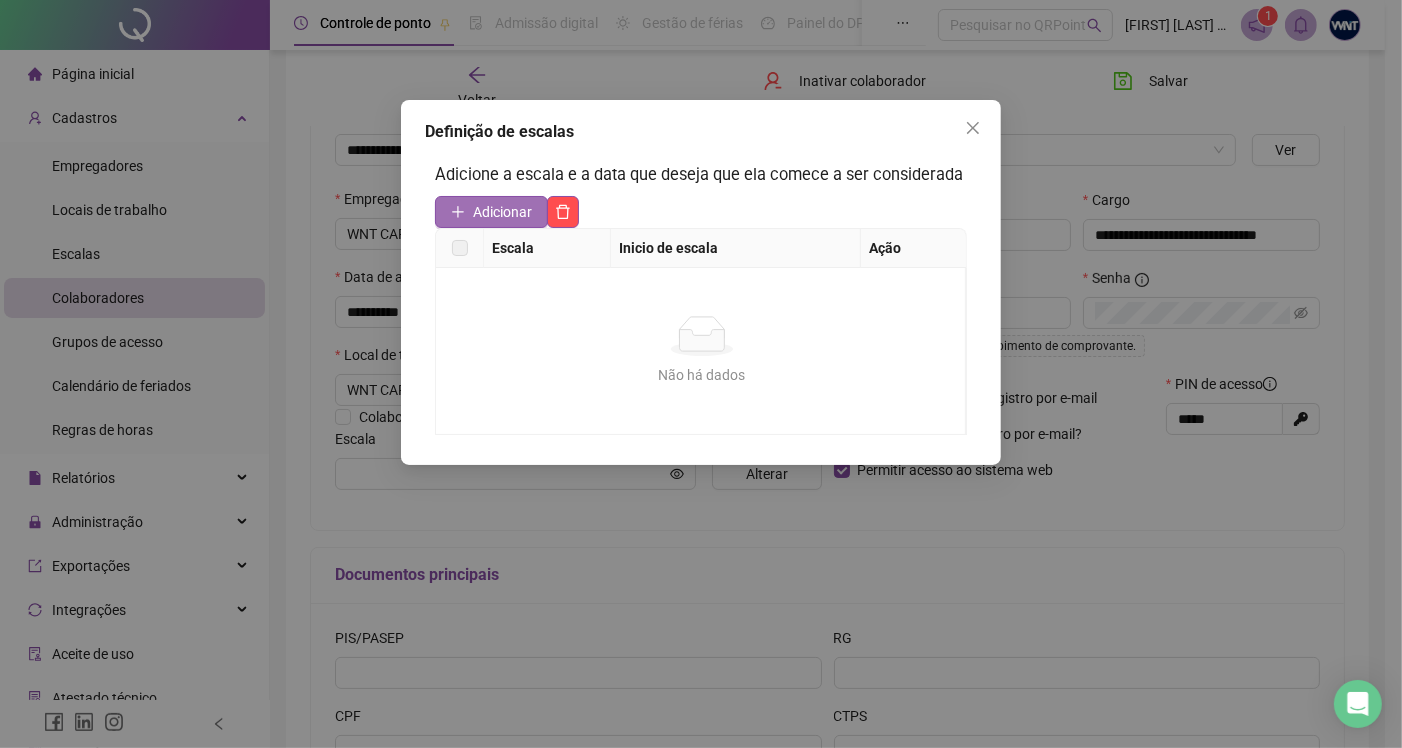 click on "Adicionar" at bounding box center [502, 212] 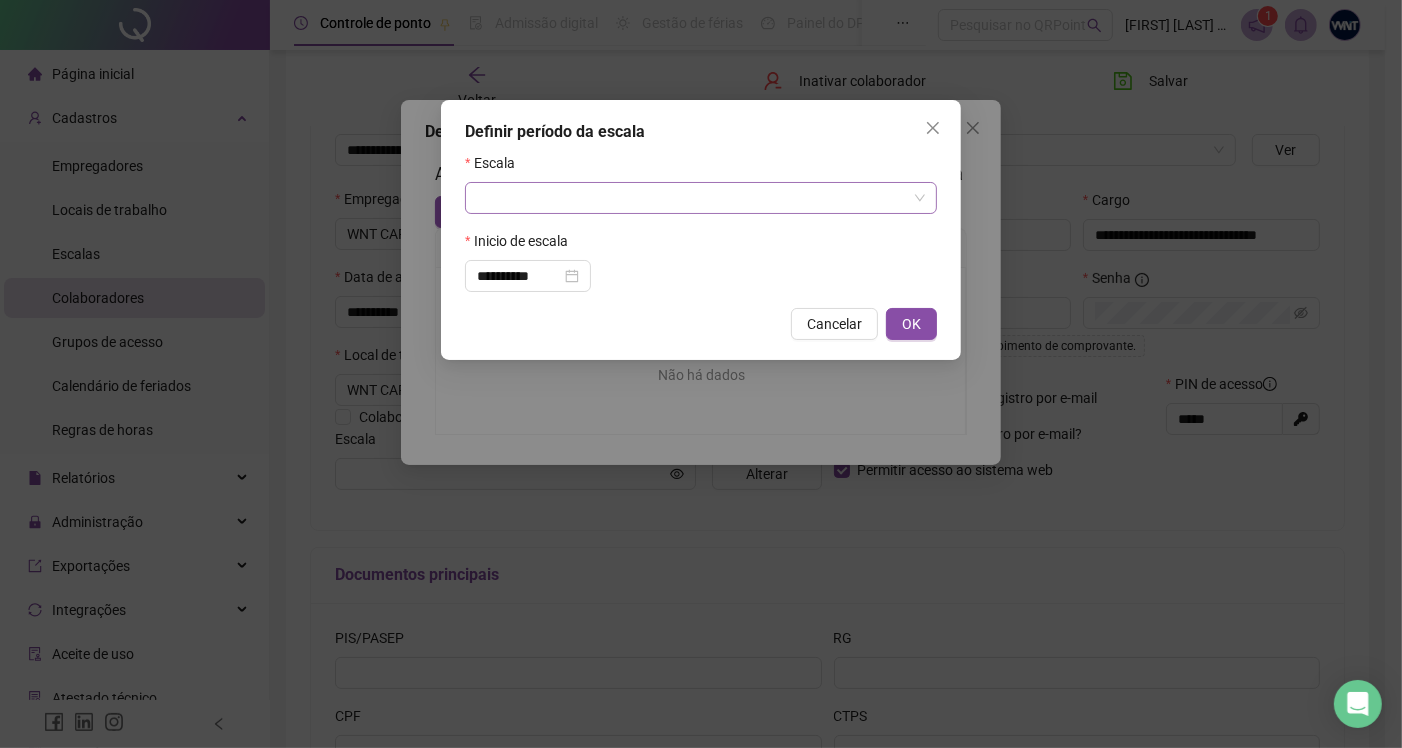 click at bounding box center (701, 198) 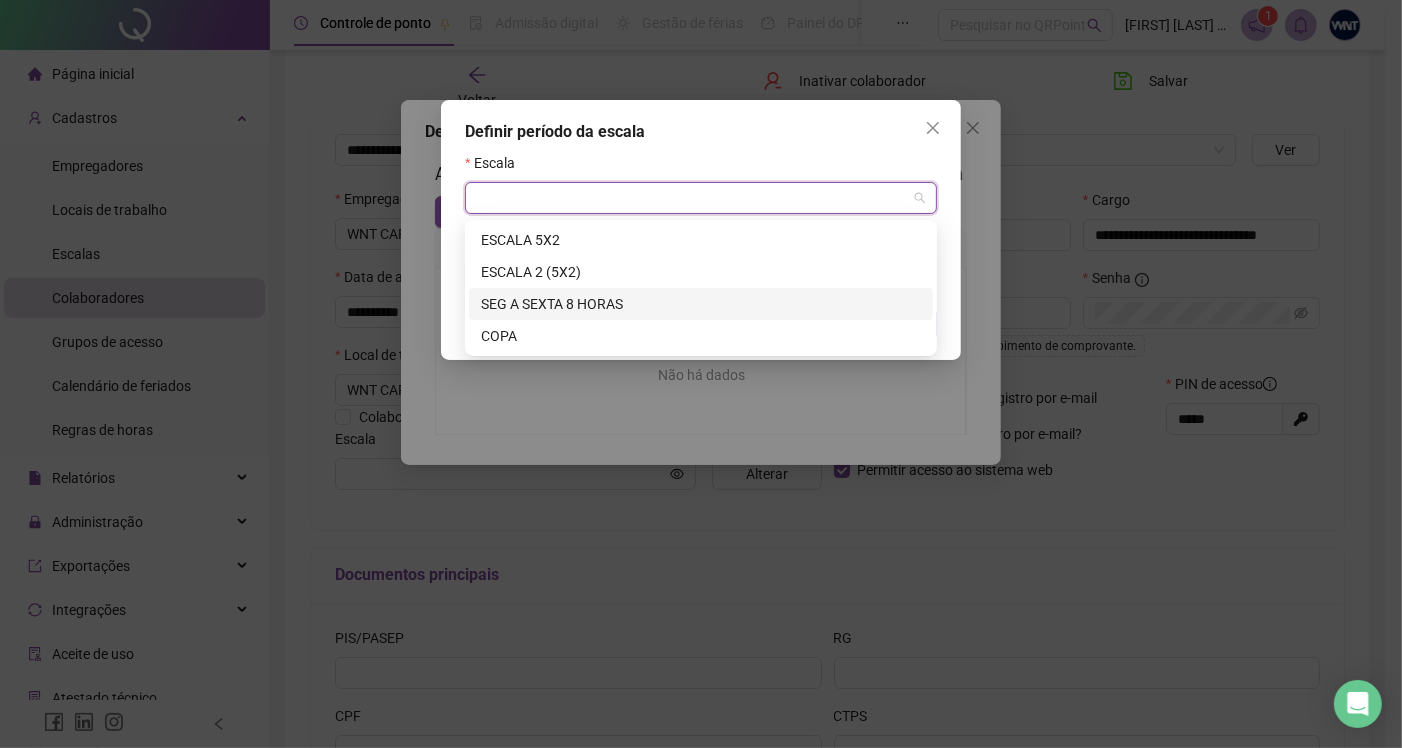 click on "SEG A SEXTA 8 HORAS" at bounding box center (701, 304) 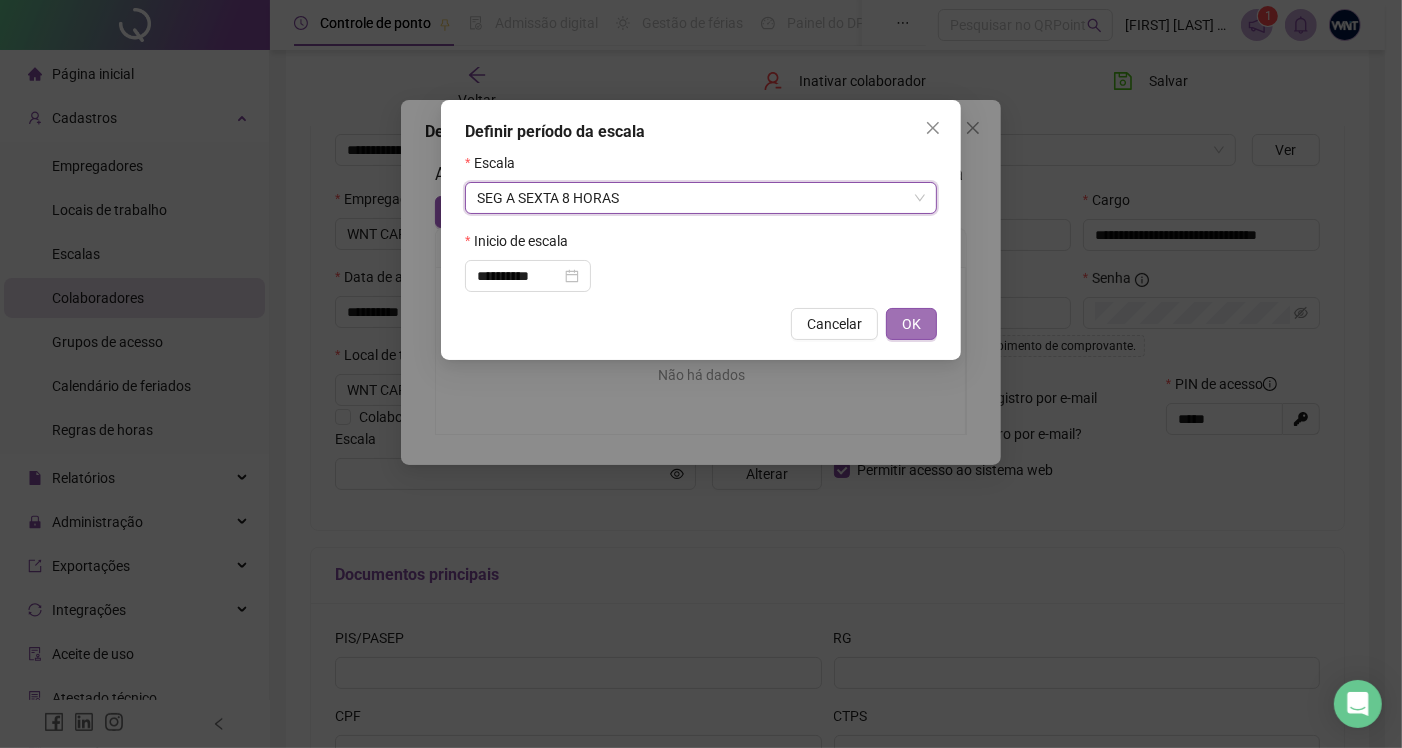 click on "OK" at bounding box center (911, 324) 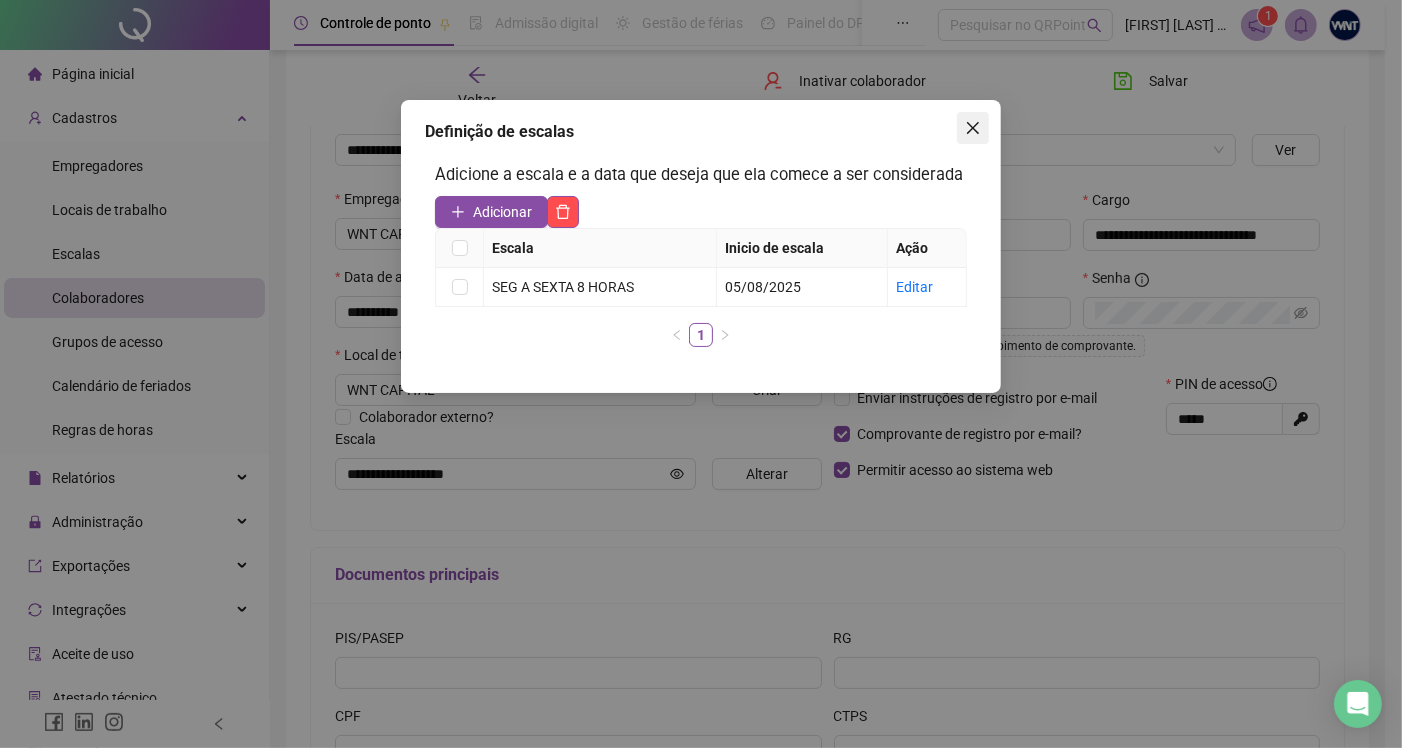 click 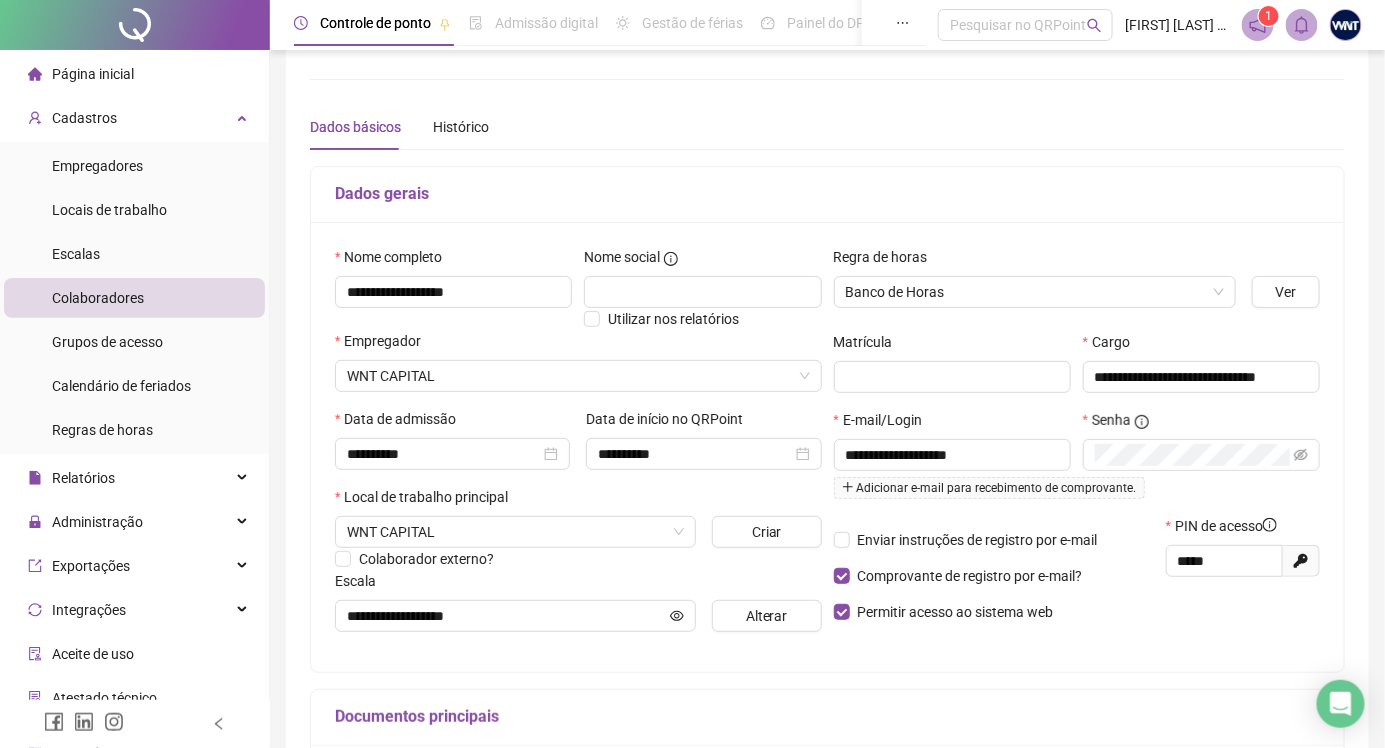 scroll, scrollTop: 0, scrollLeft: 0, axis: both 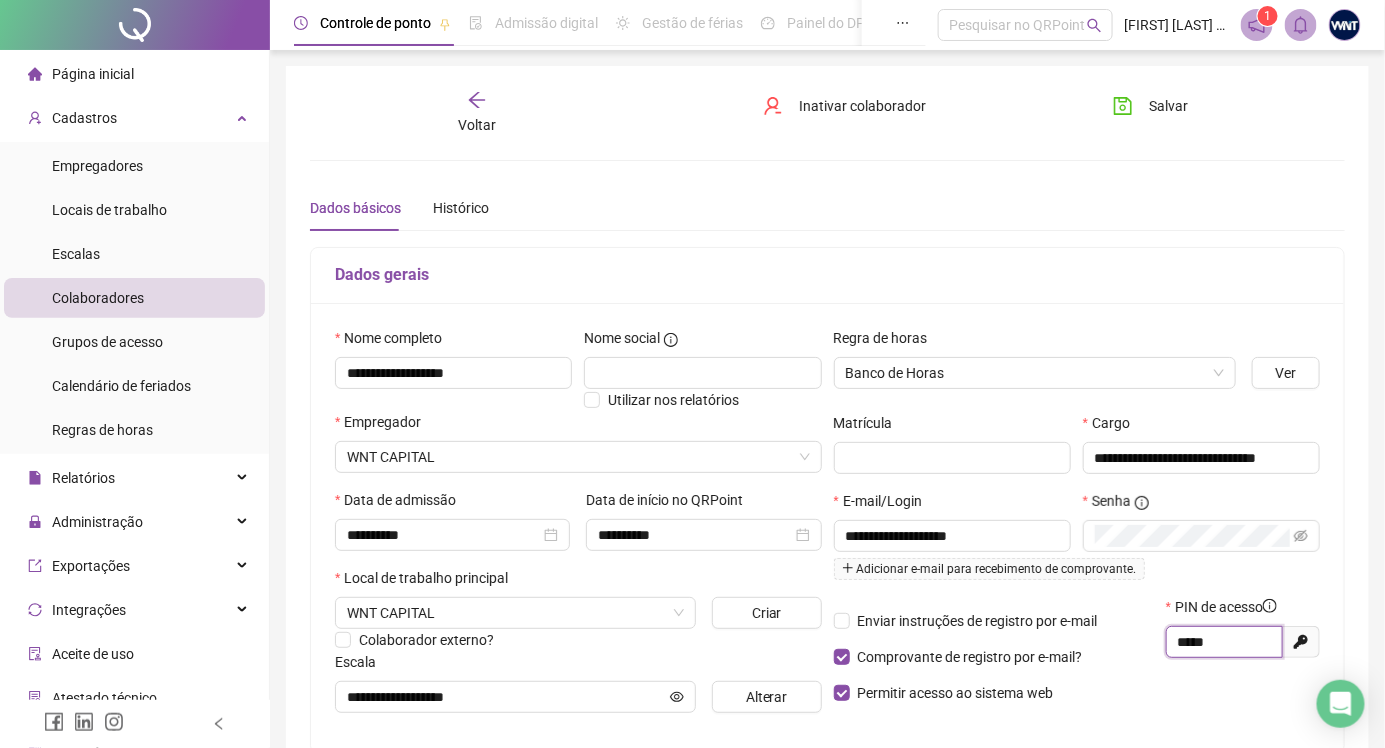 drag, startPoint x: 1227, startPoint y: 647, endPoint x: 1165, endPoint y: 647, distance: 62 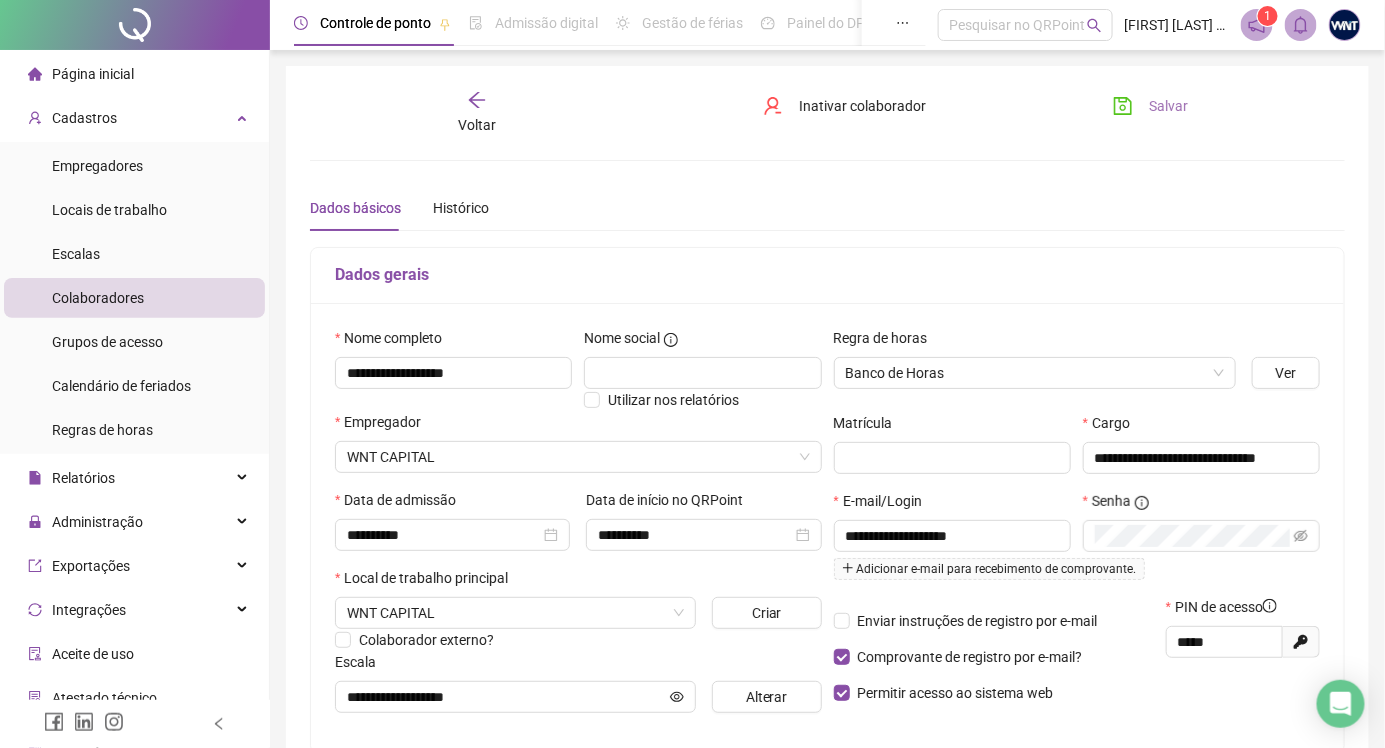 click on "Salvar" at bounding box center (1168, 106) 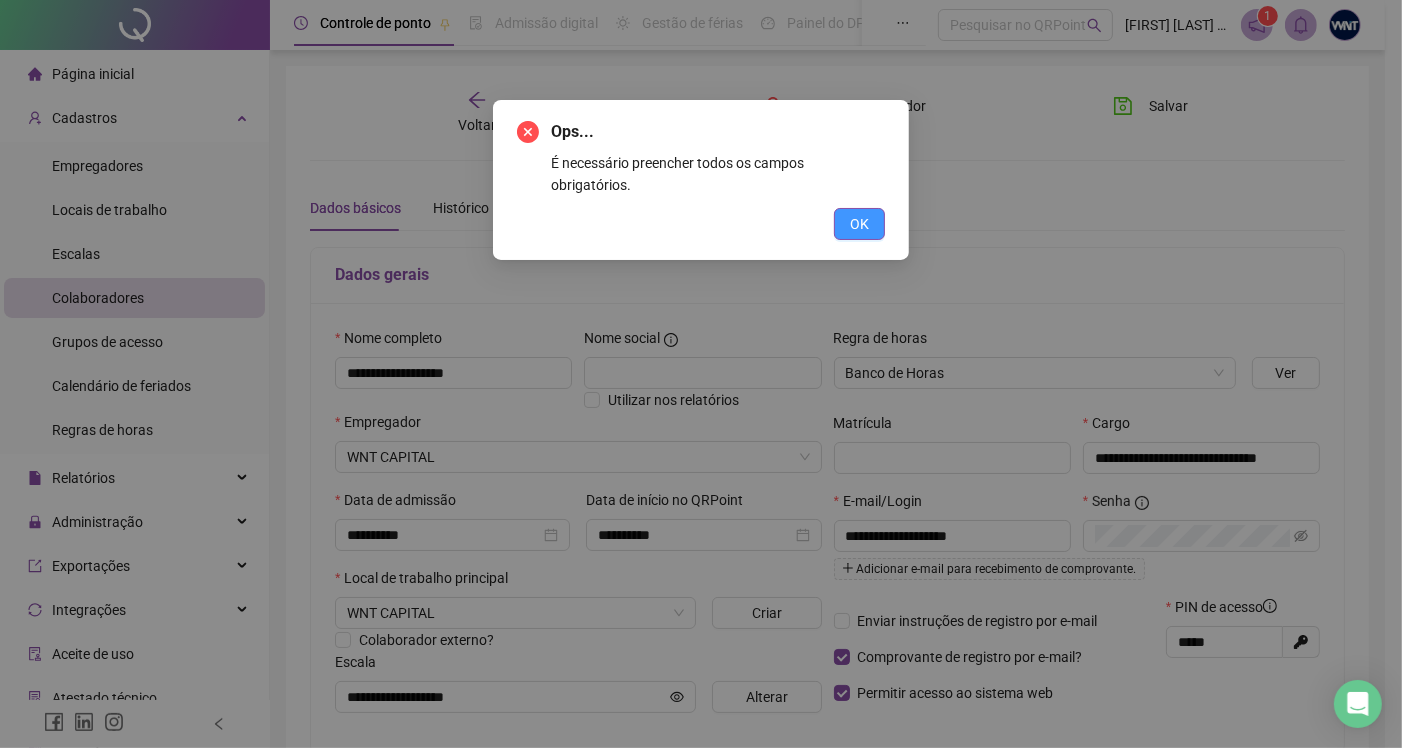 click on "OK" at bounding box center (859, 224) 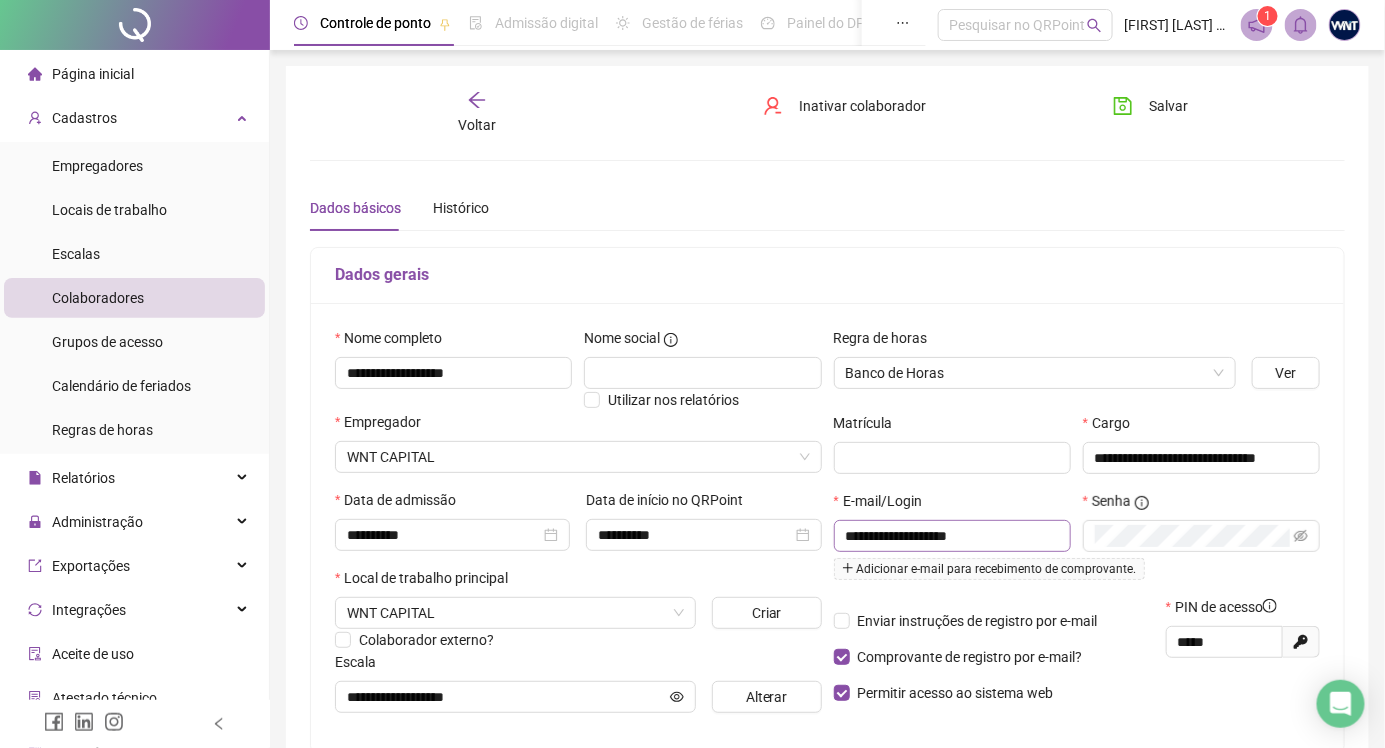 click on "**********" at bounding box center [952, 536] 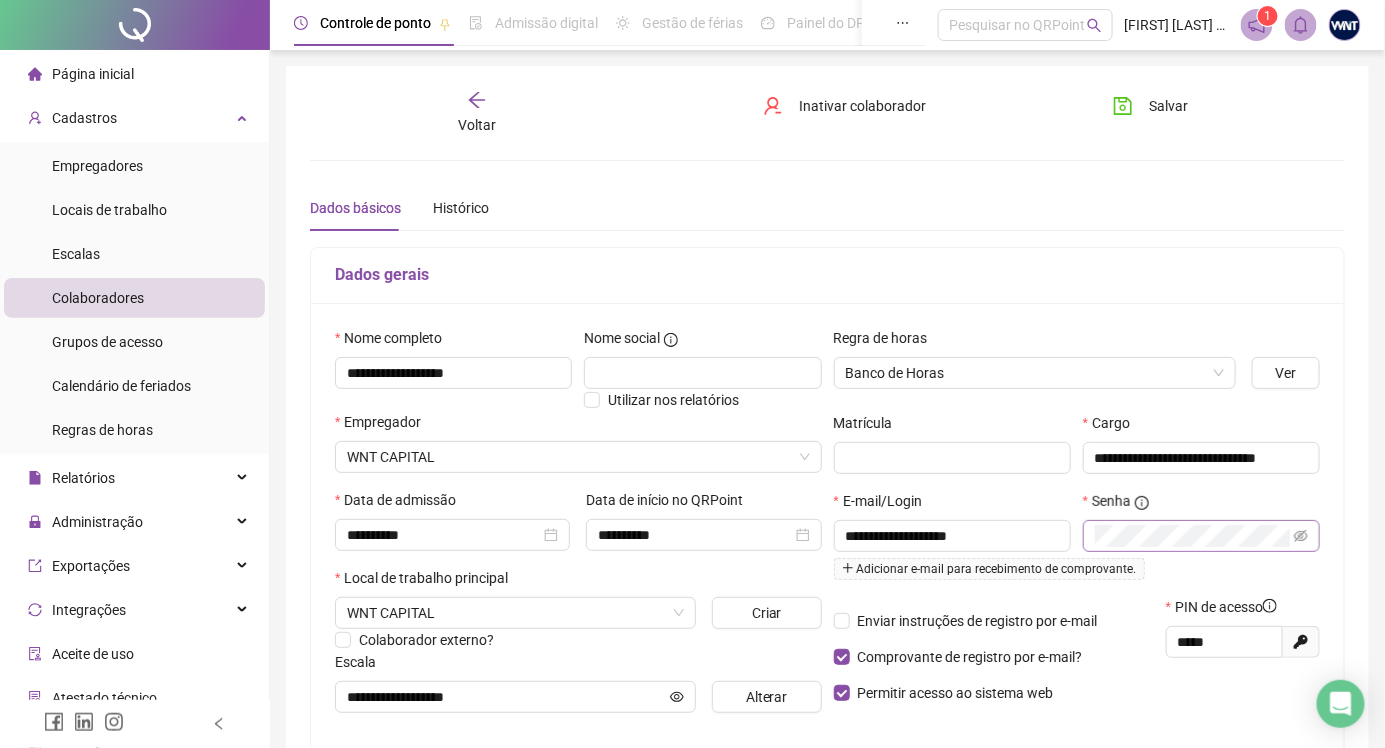 click at bounding box center (1201, 536) 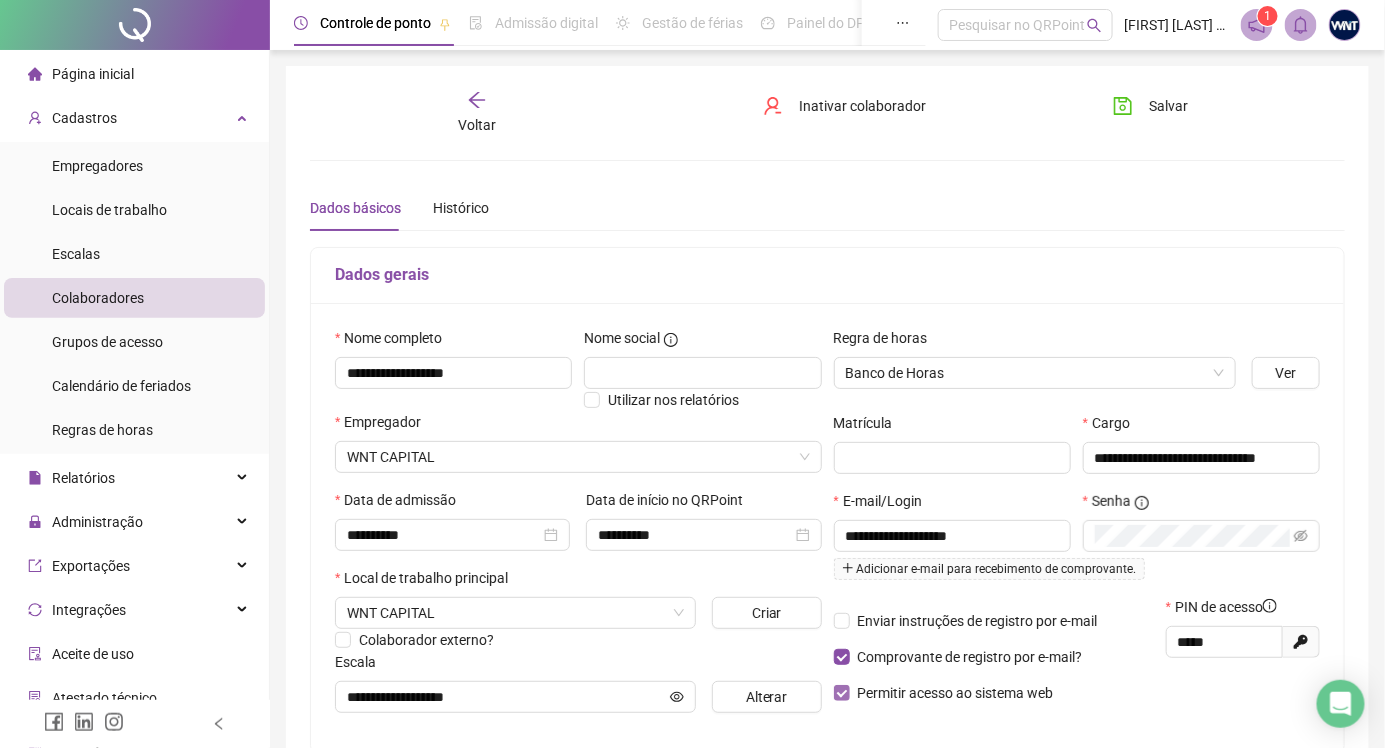 click on "Permitir acesso ao sistema web" at bounding box center (956, 693) 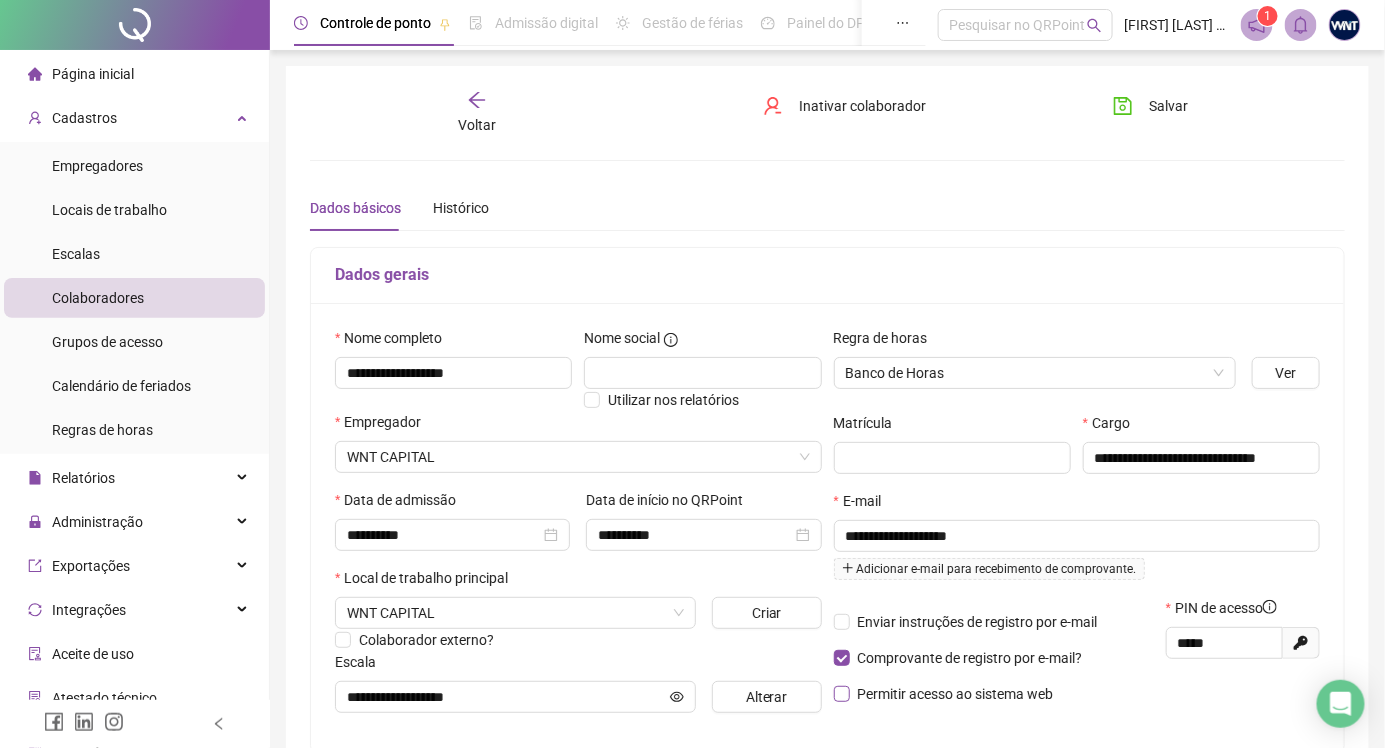 click on "Permitir acesso ao sistema web" at bounding box center [956, 694] 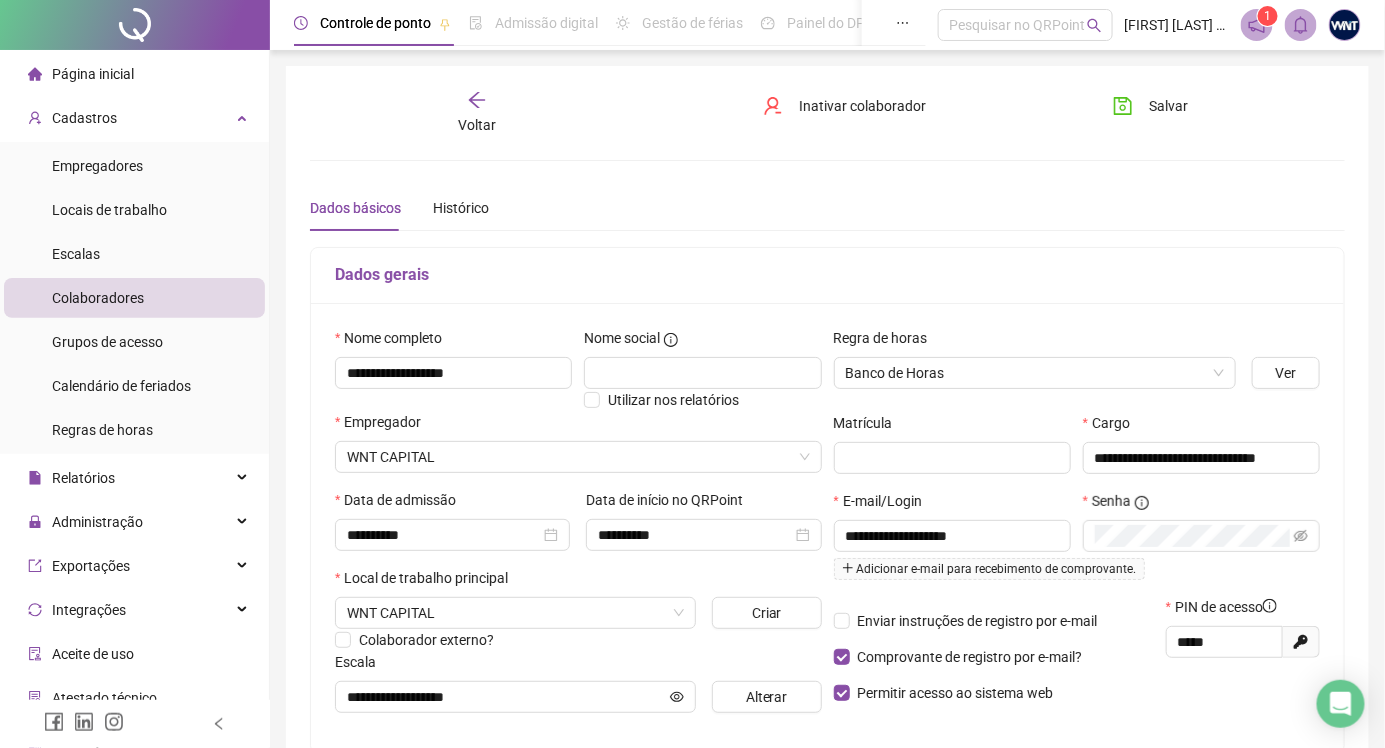 click on "Dados básicos Histórico Este colaborador é apenas para ser utilizado como teste e será excluído após a contratação.   Venha aprender a como registrar um ponto! Dados gerais Nome completo [NAME] Nome social Utilizar nos relatórios Empregador WNT CAPITAL Data de admissão [DATE] Data de início no QRPoint [DATE] Local de trabalho principal WNT CAPITAL Criar Colaborador externo? Escala [NAME] Alterar Regra de horas Banco de Horas   Ver Matrícula Cargo [NAME] E-mail/Login [EMAIL]   Adicionar e-mail para recebimento de comprovante. Senha Enviar instruções de registro por e-mail Comprovante de registro por e-mail? Permitir acesso ao sistema web PIN de acesso  [PIN] Gerar novo pin Documentos principais PIS/PASEP RG CPF CTPS" at bounding box center [827, 608] 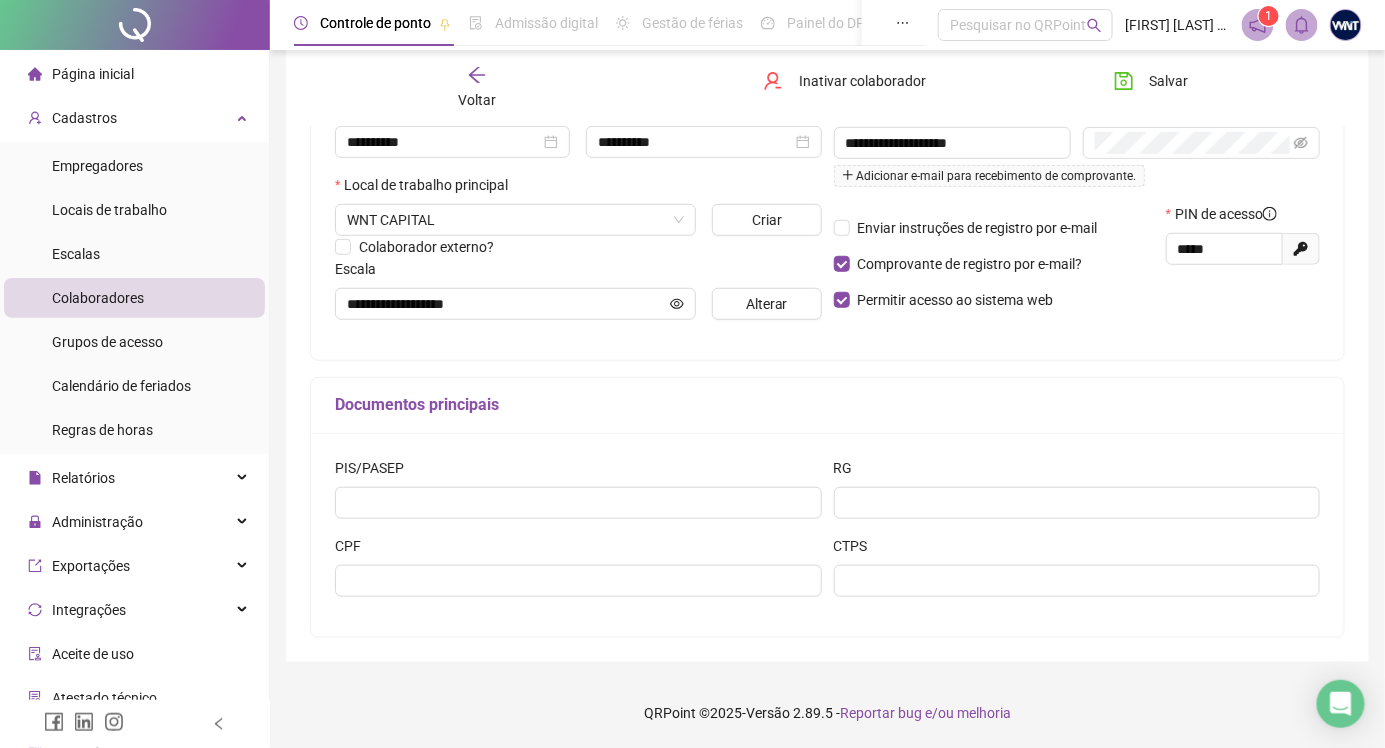 scroll, scrollTop: 0, scrollLeft: 0, axis: both 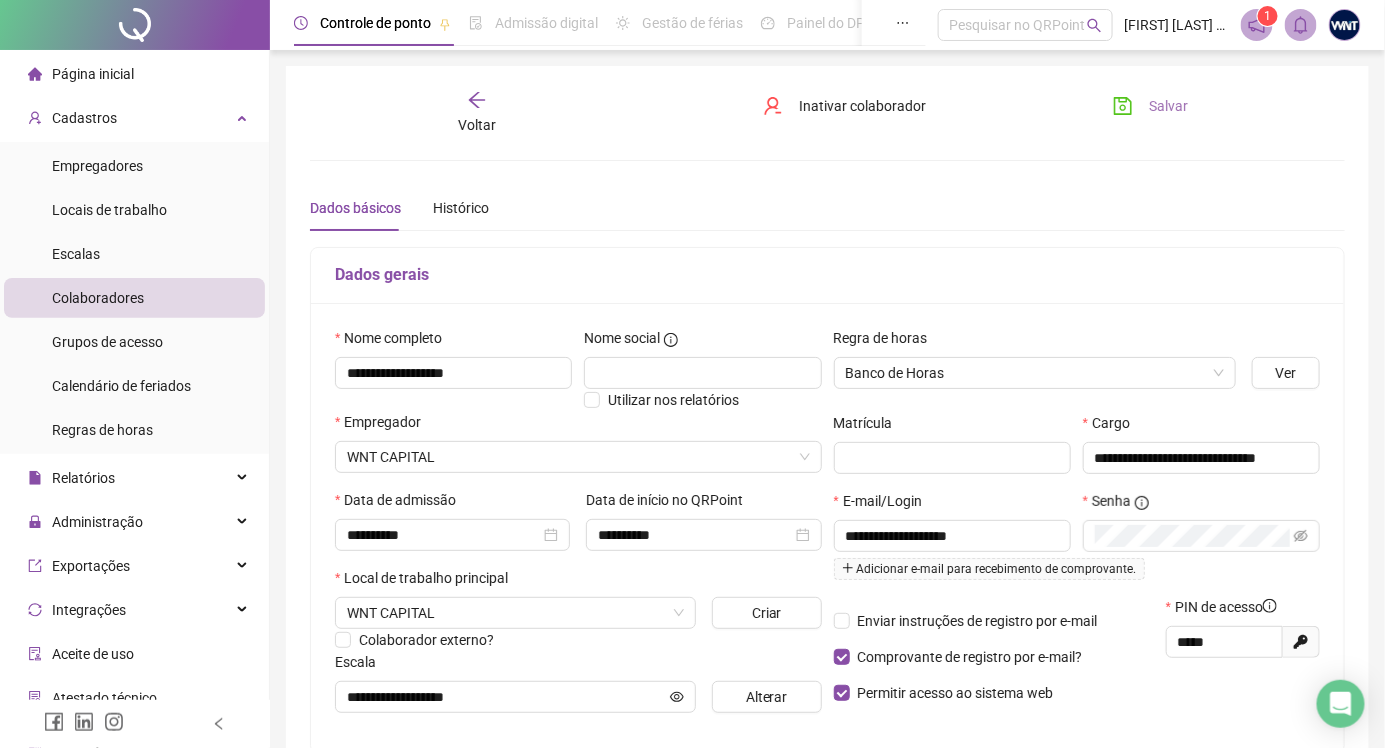 click on "Salvar" at bounding box center [1168, 106] 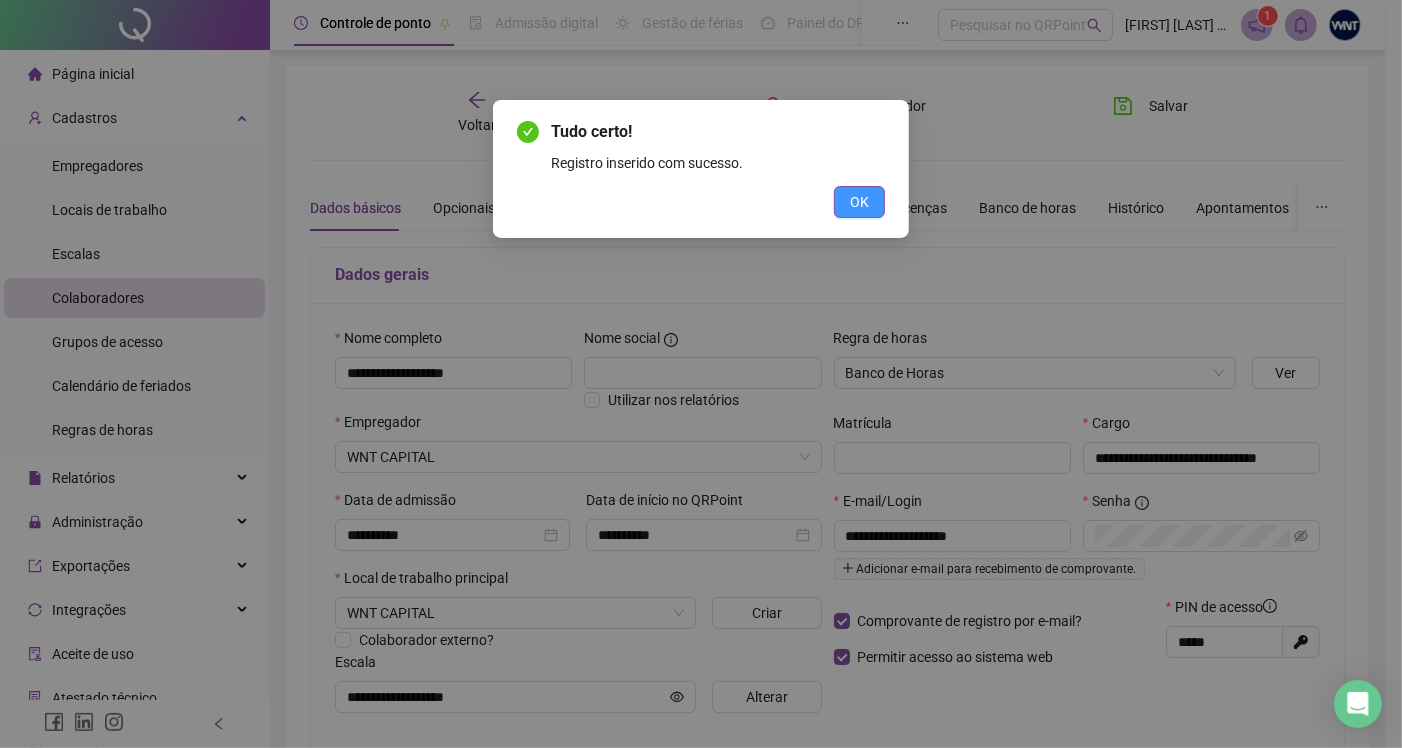click on "OK" at bounding box center (859, 202) 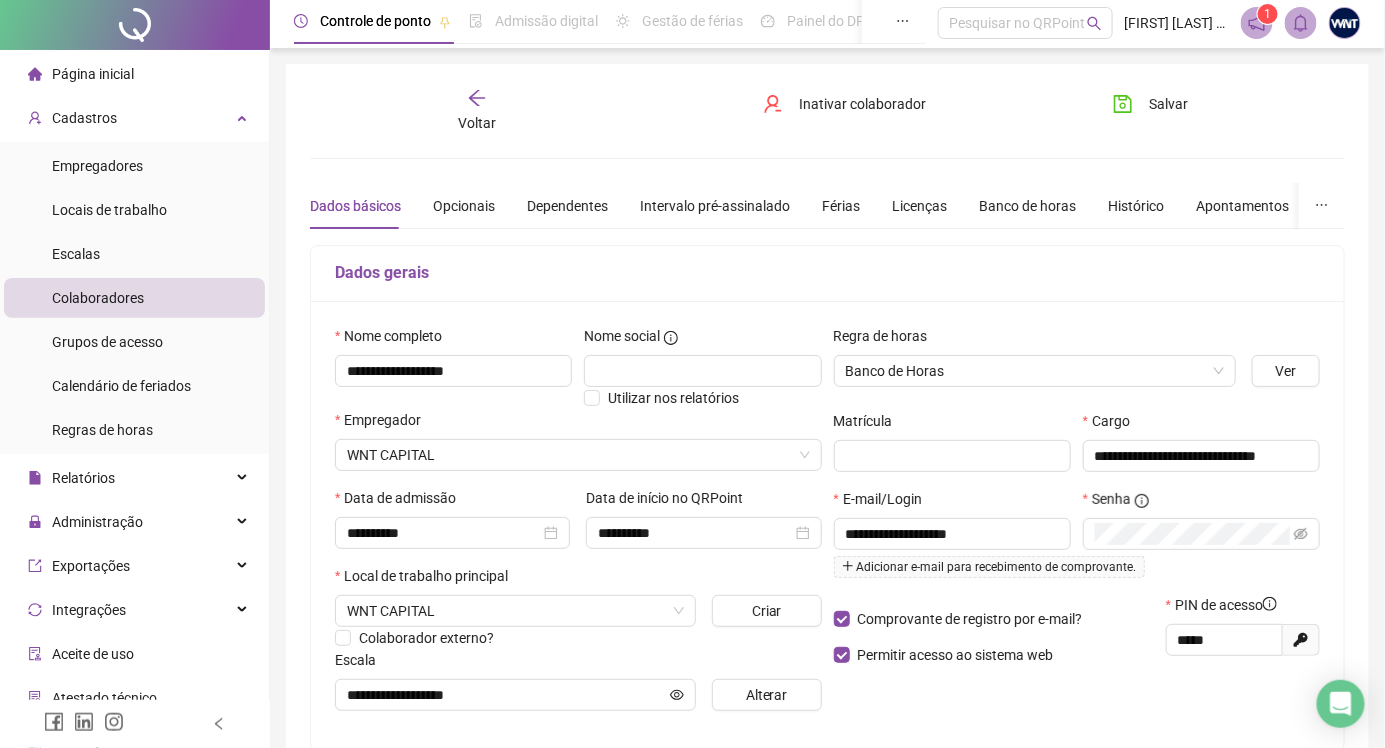 scroll, scrollTop: 0, scrollLeft: 0, axis: both 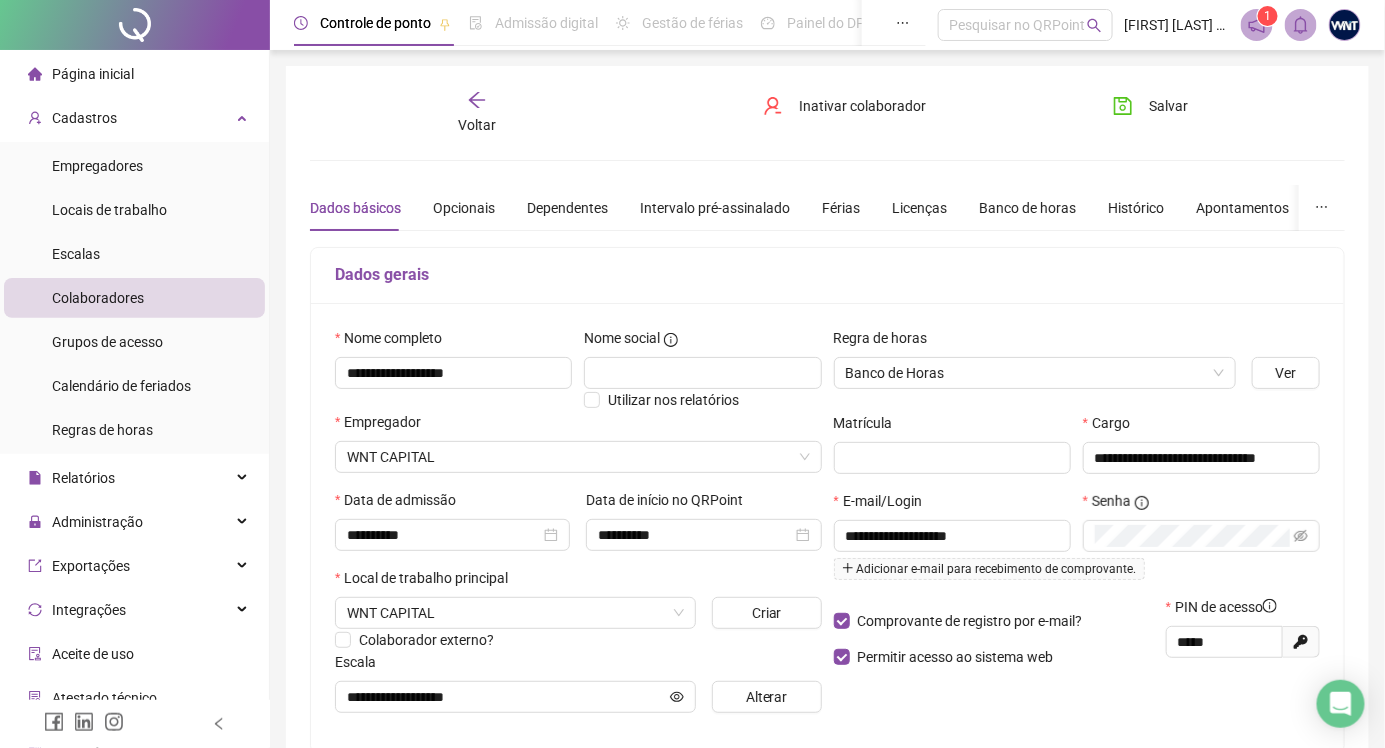 click on "Voltar" at bounding box center [477, 125] 